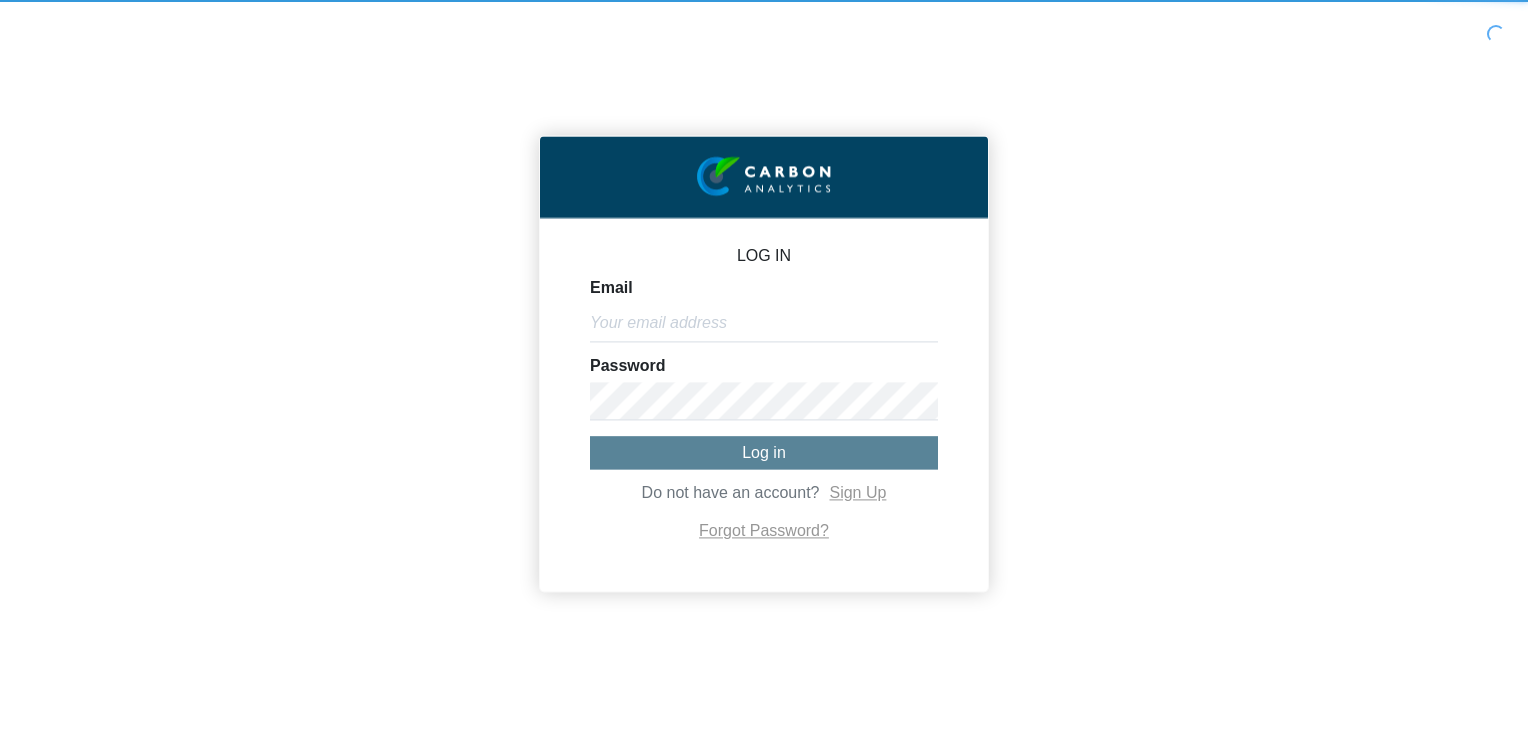scroll, scrollTop: 0, scrollLeft: 0, axis: both 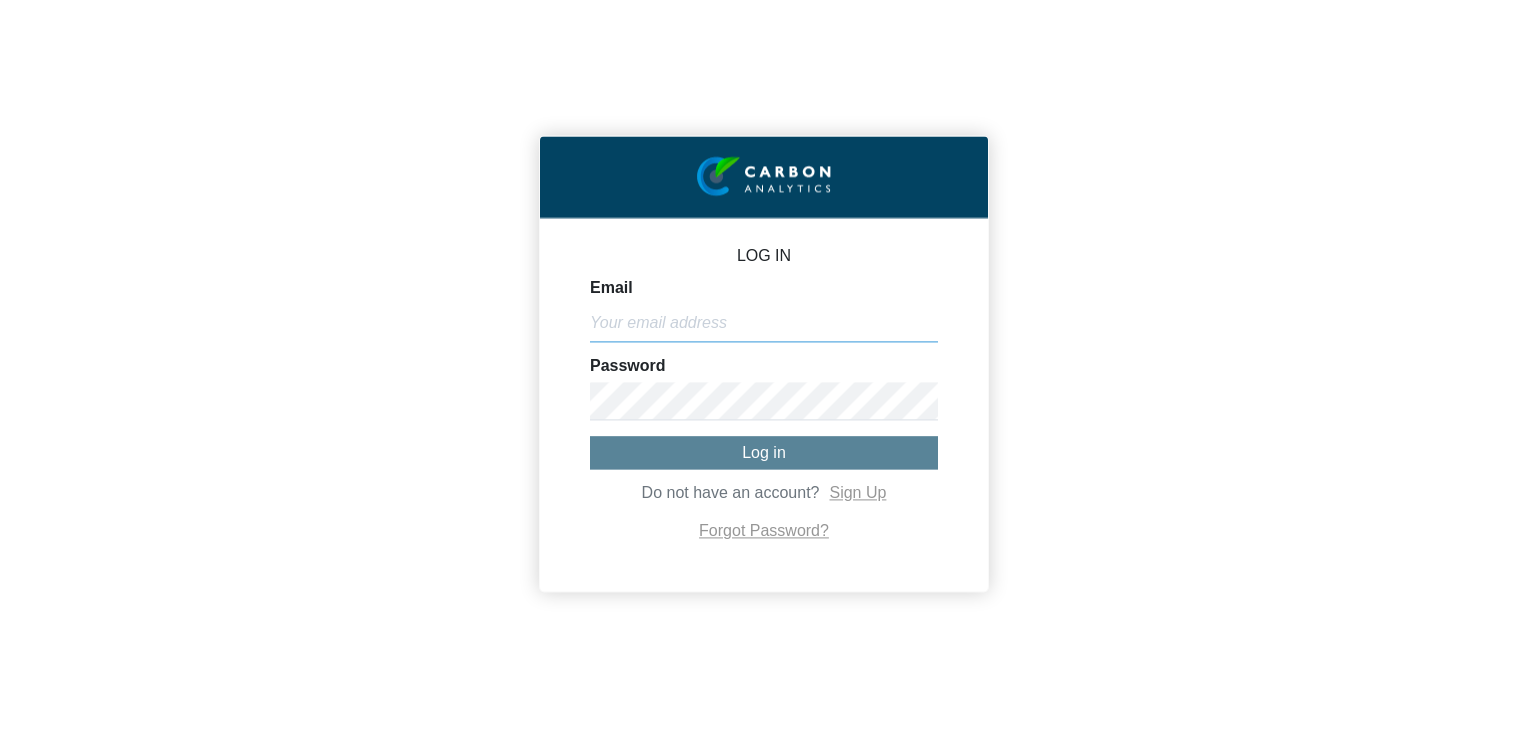 click on "Email" at bounding box center [764, 323] 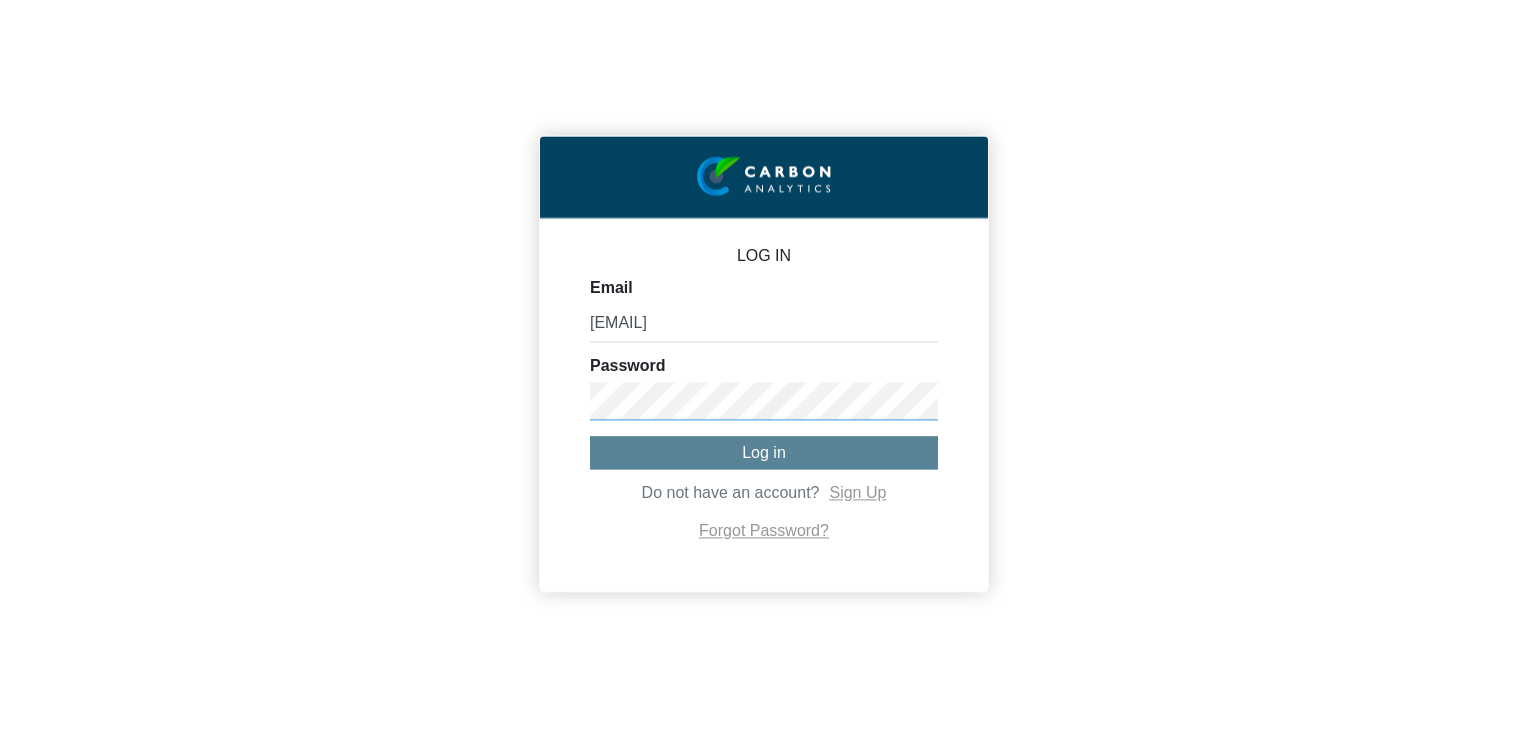 scroll, scrollTop: 0, scrollLeft: 0, axis: both 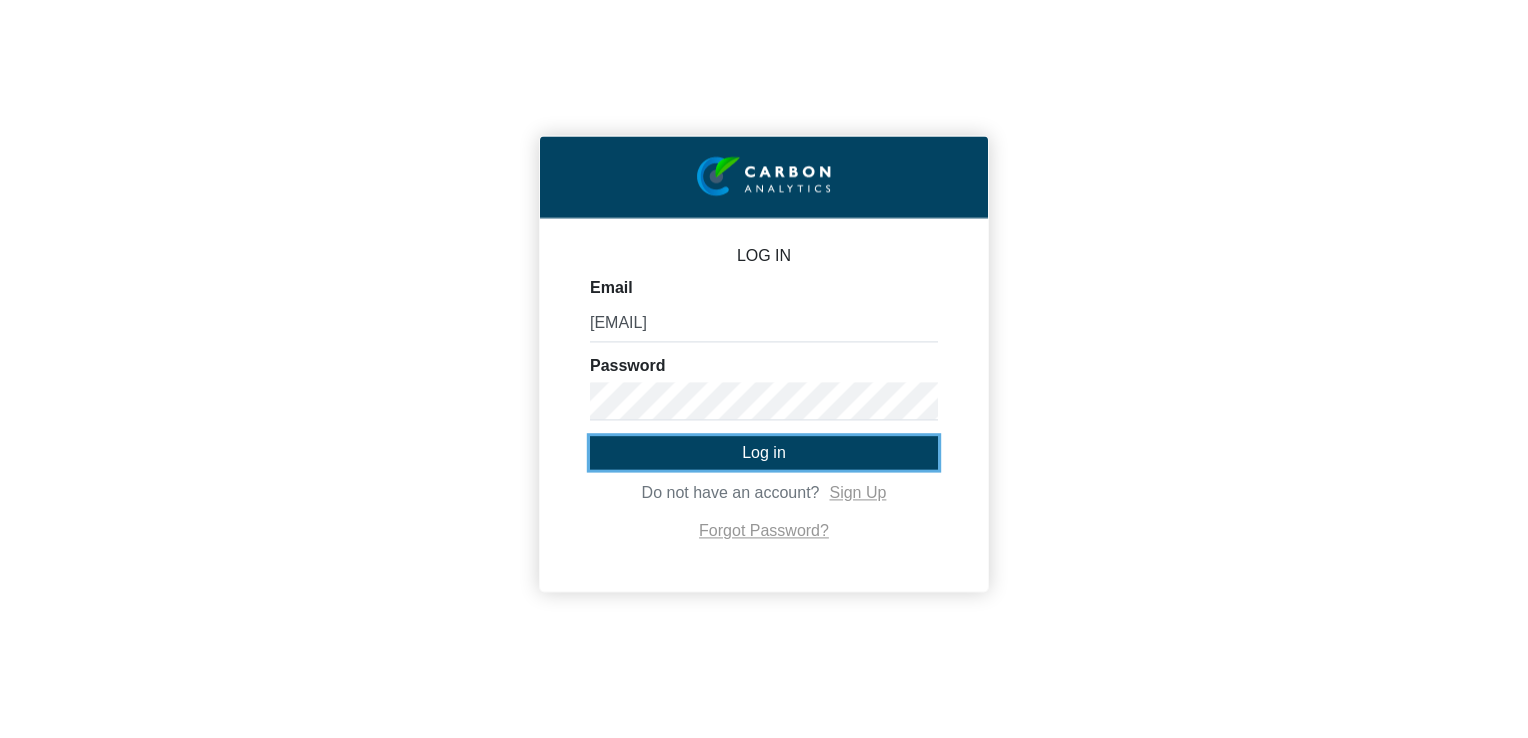 click on "Log in" 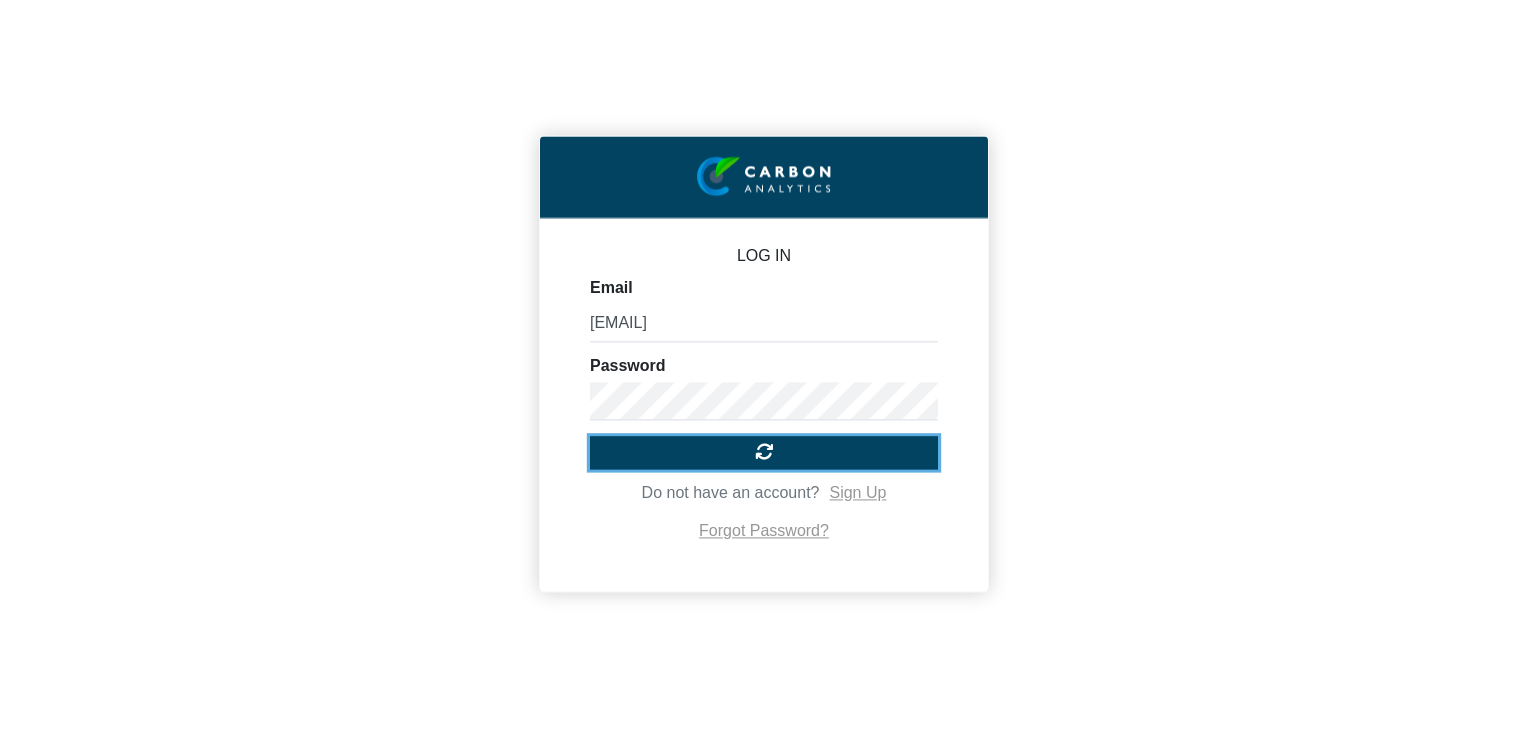 type on "[EMAIL_USER]" 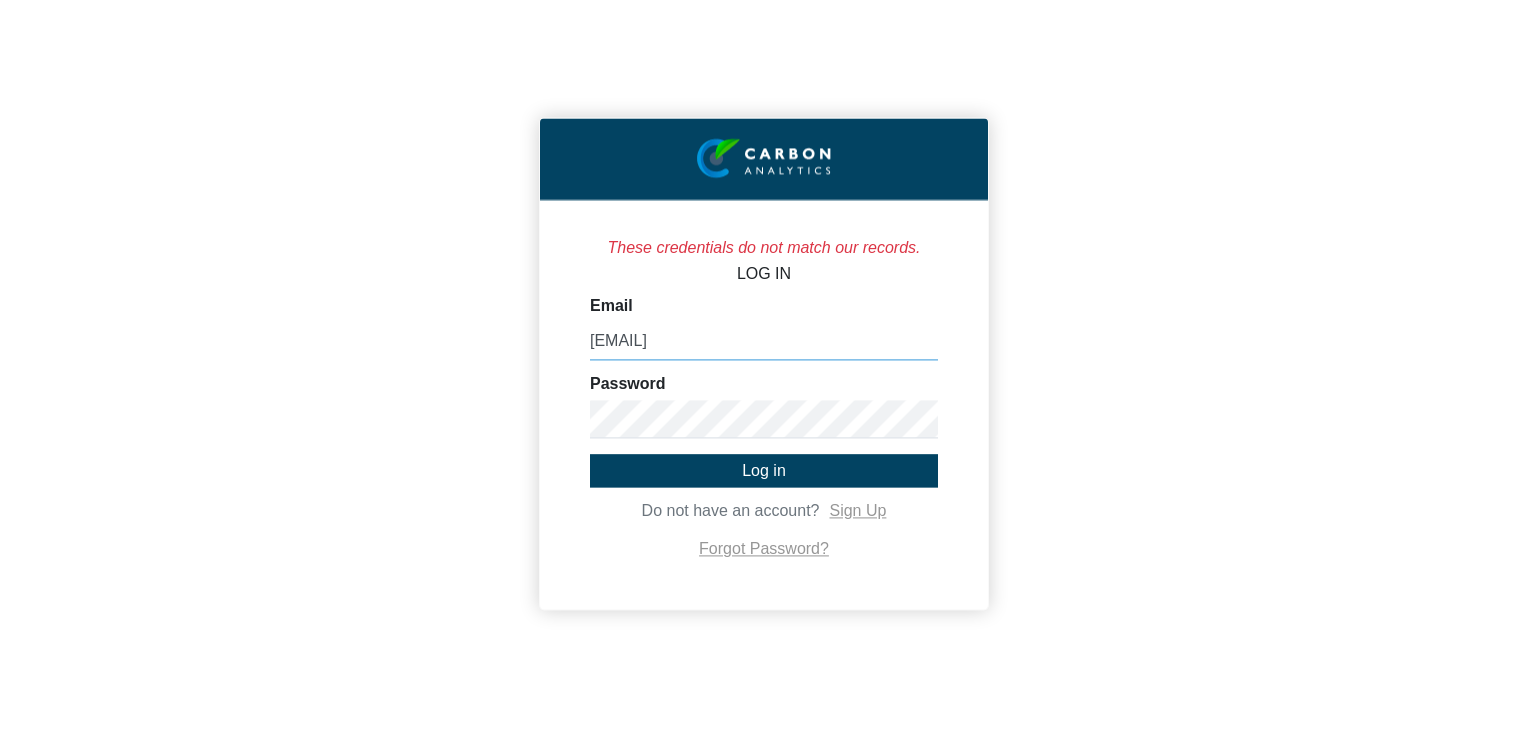 click on "[EMAIL]" at bounding box center [764, 341] 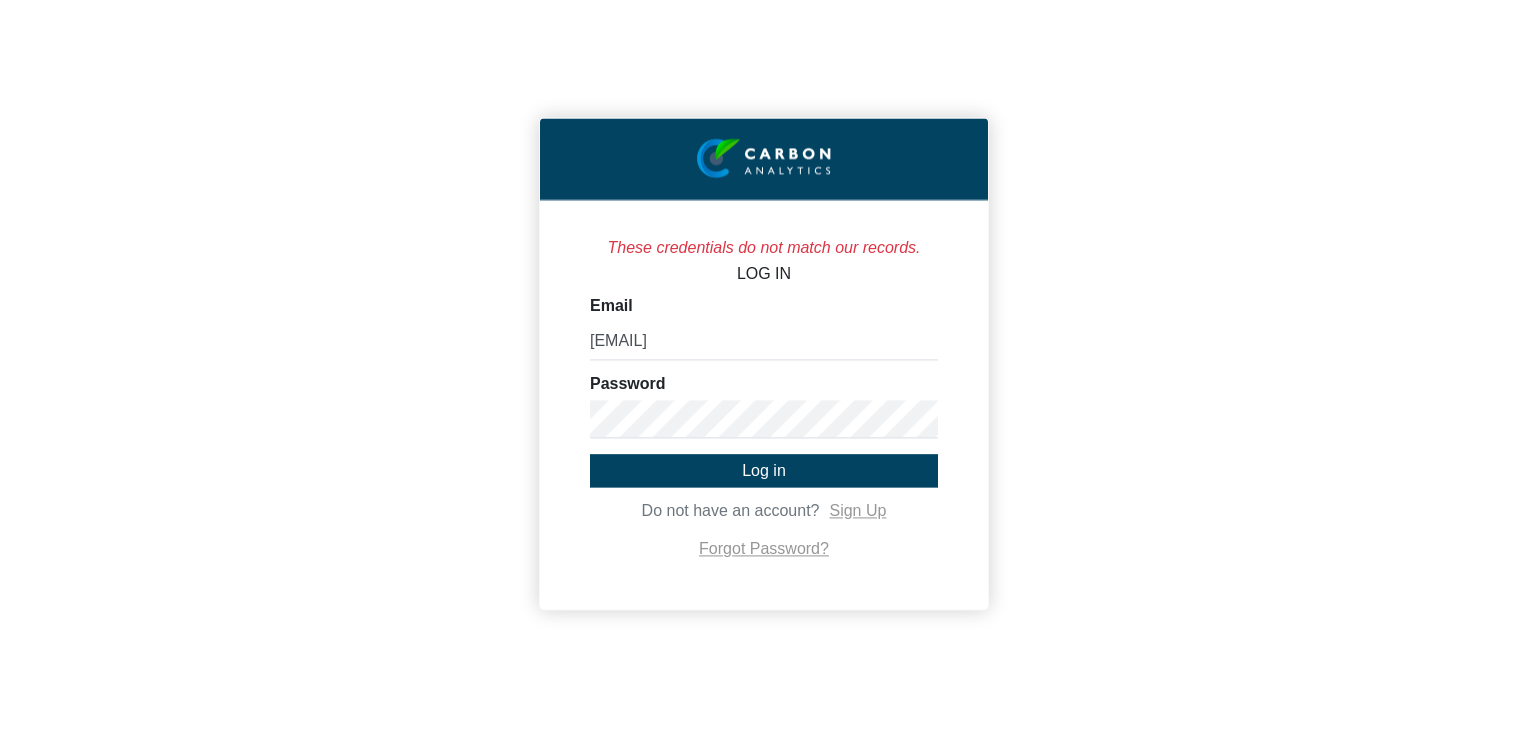 click on "These credentials do not match our records. LOG IN Email [EMAIL] Password Log in Do not have an account? Sign Up Forgot Password?" 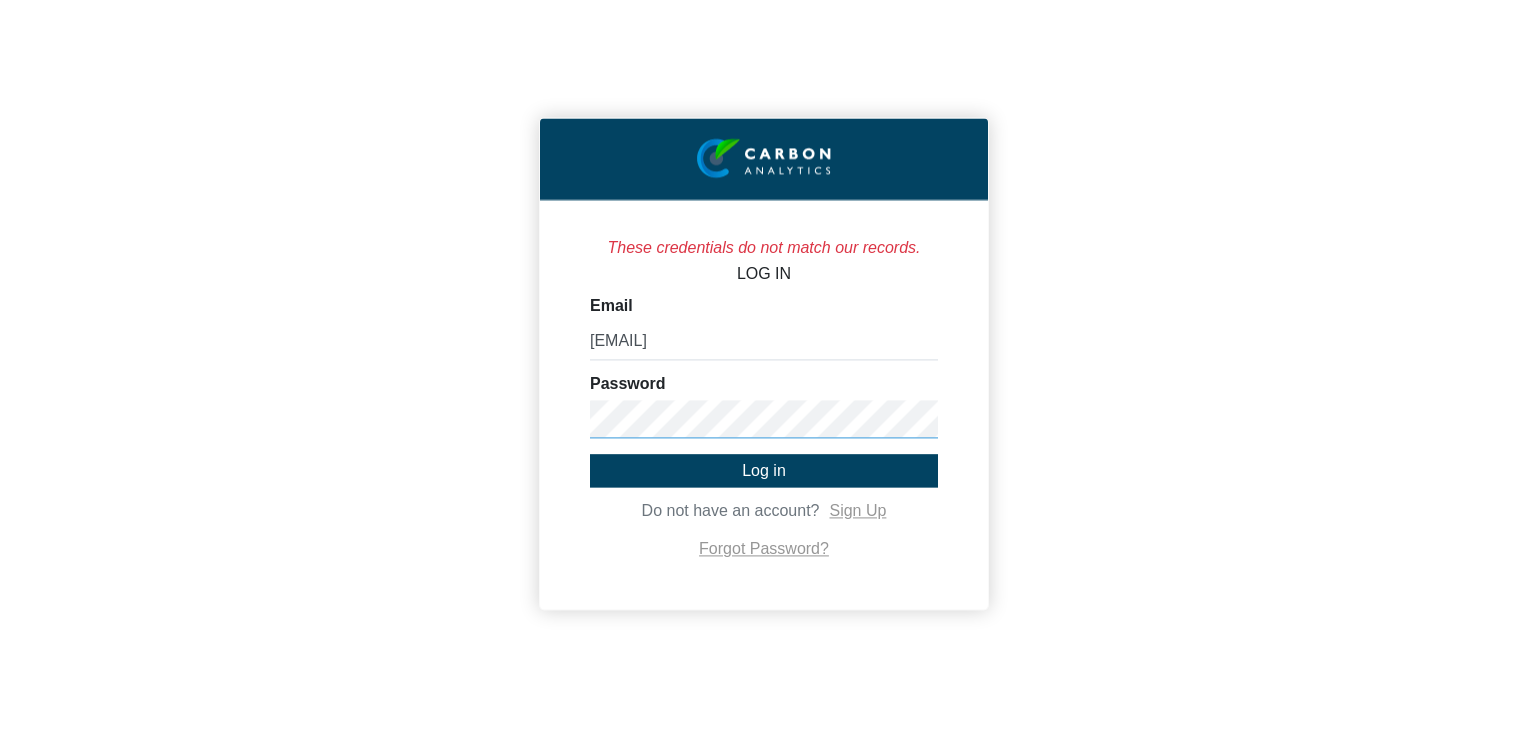 click on "These credentials do not match our records. LOG IN Email [EMAIL] Password Log in Do not have an account? Sign Up Forgot Password?" 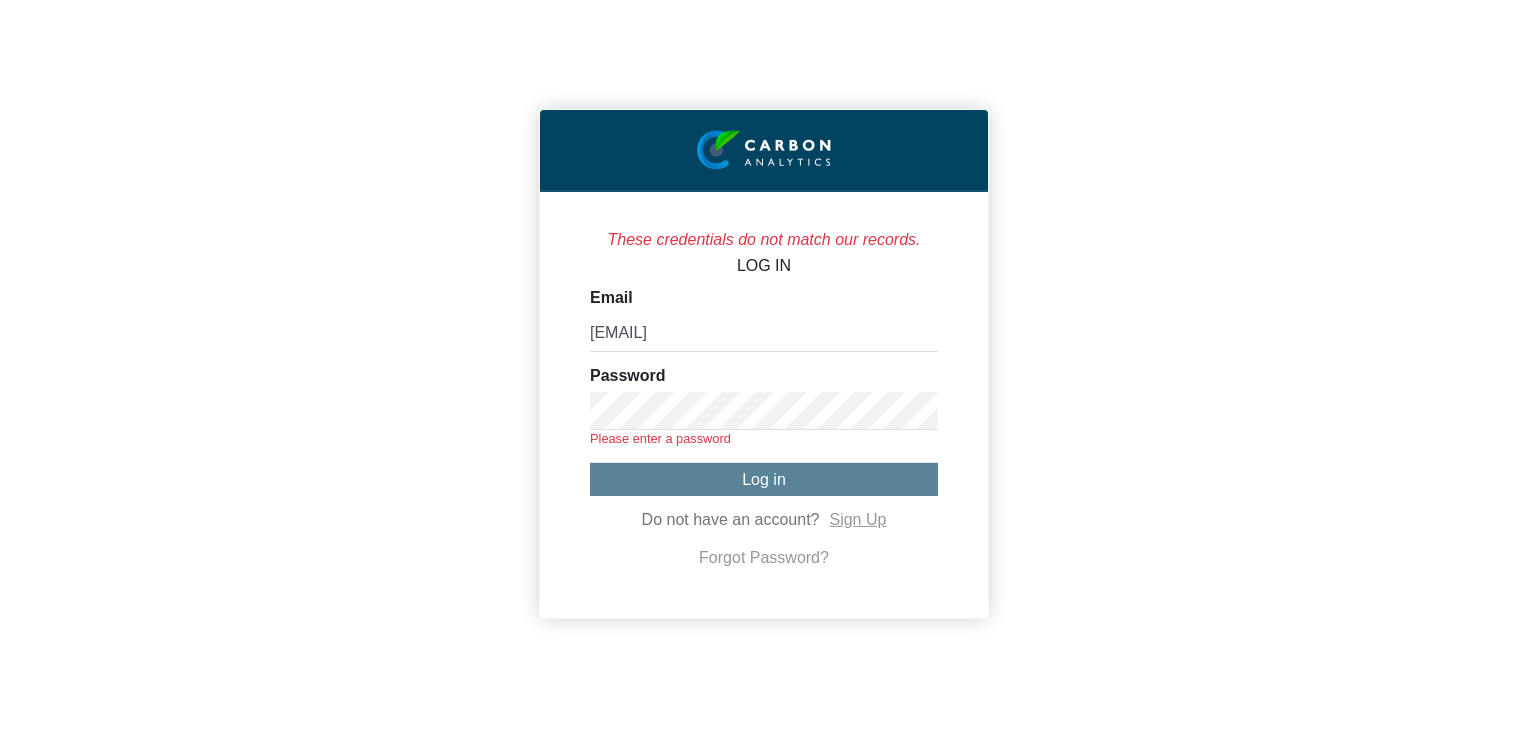 click on "Forgot Password?" 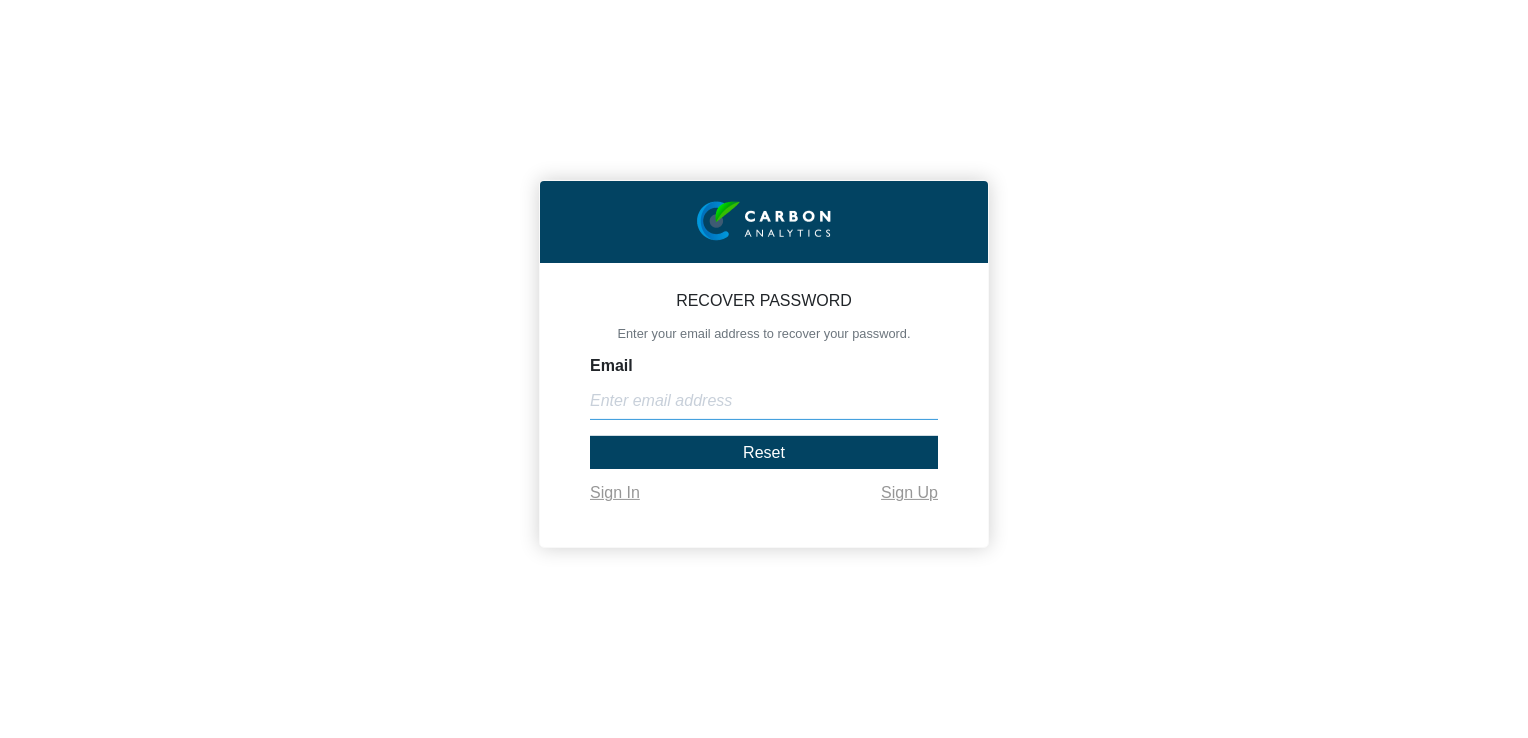 click on "Email" at bounding box center [764, 401] 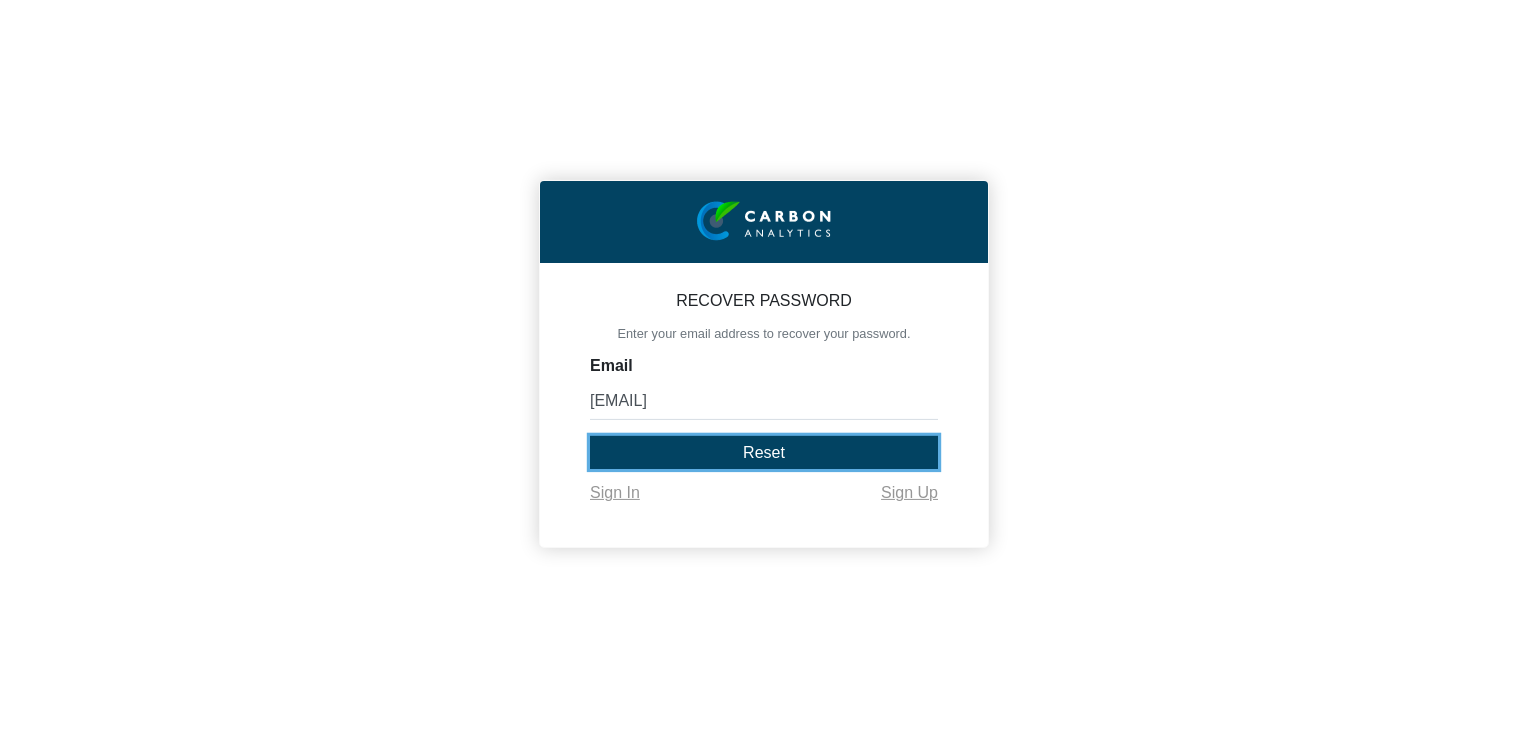 click on "Reset" at bounding box center [764, 452] 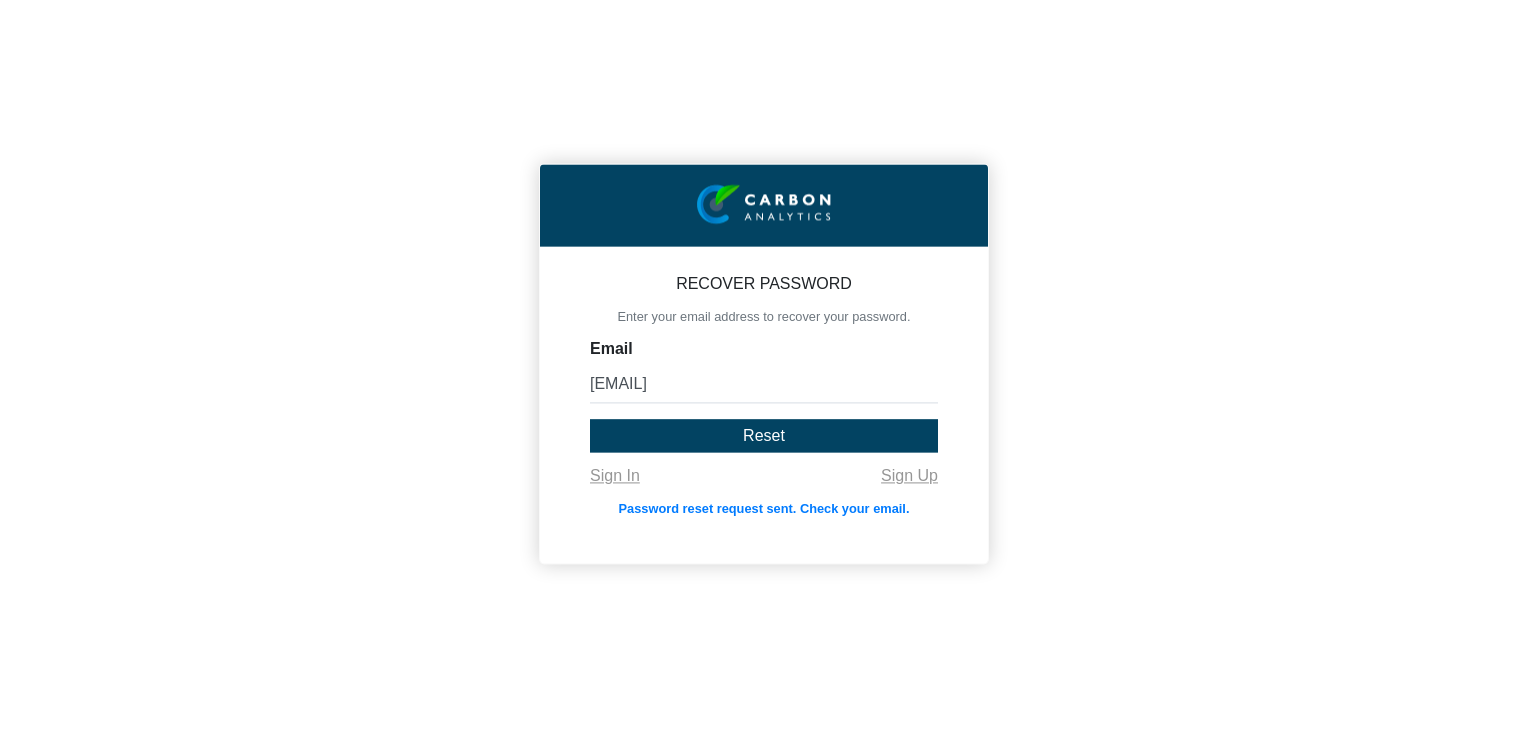 click on "RECOVER PASSWORD Enter your email address to recover your password. Email [EMAIL] Reset Sign In Sign Up Password reset request sent. Check your email." 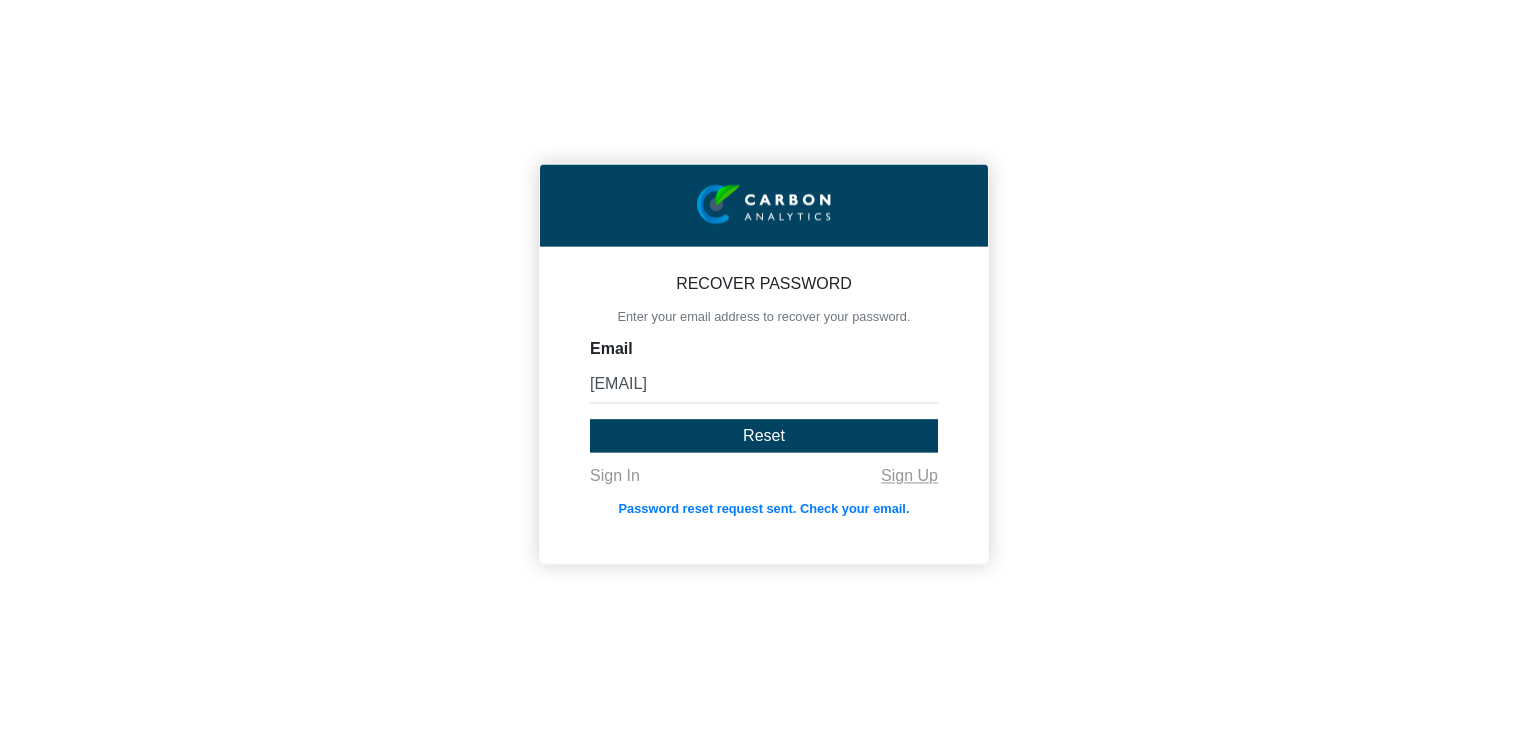 click on "Sign In" at bounding box center [615, 477] 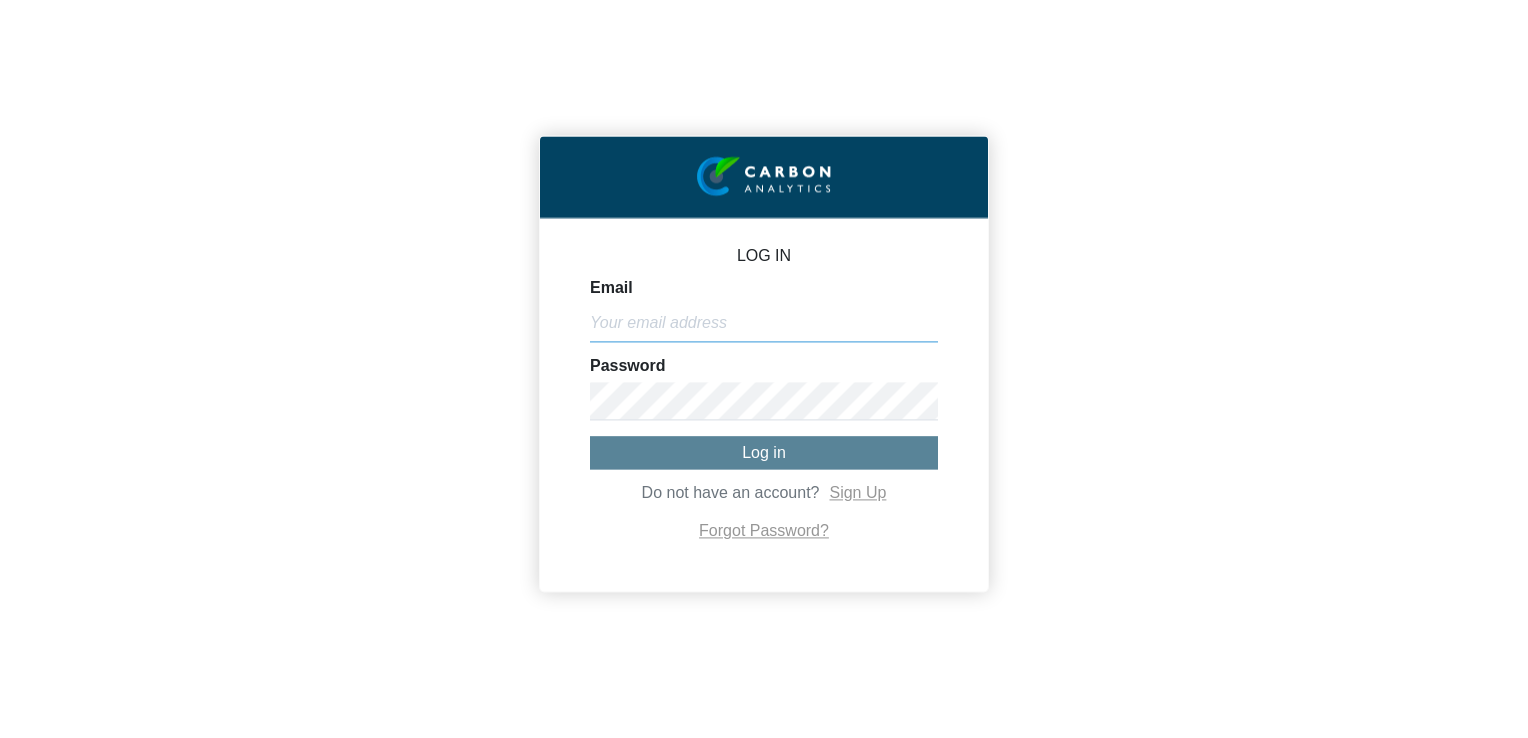 click on "Email" at bounding box center [764, 323] 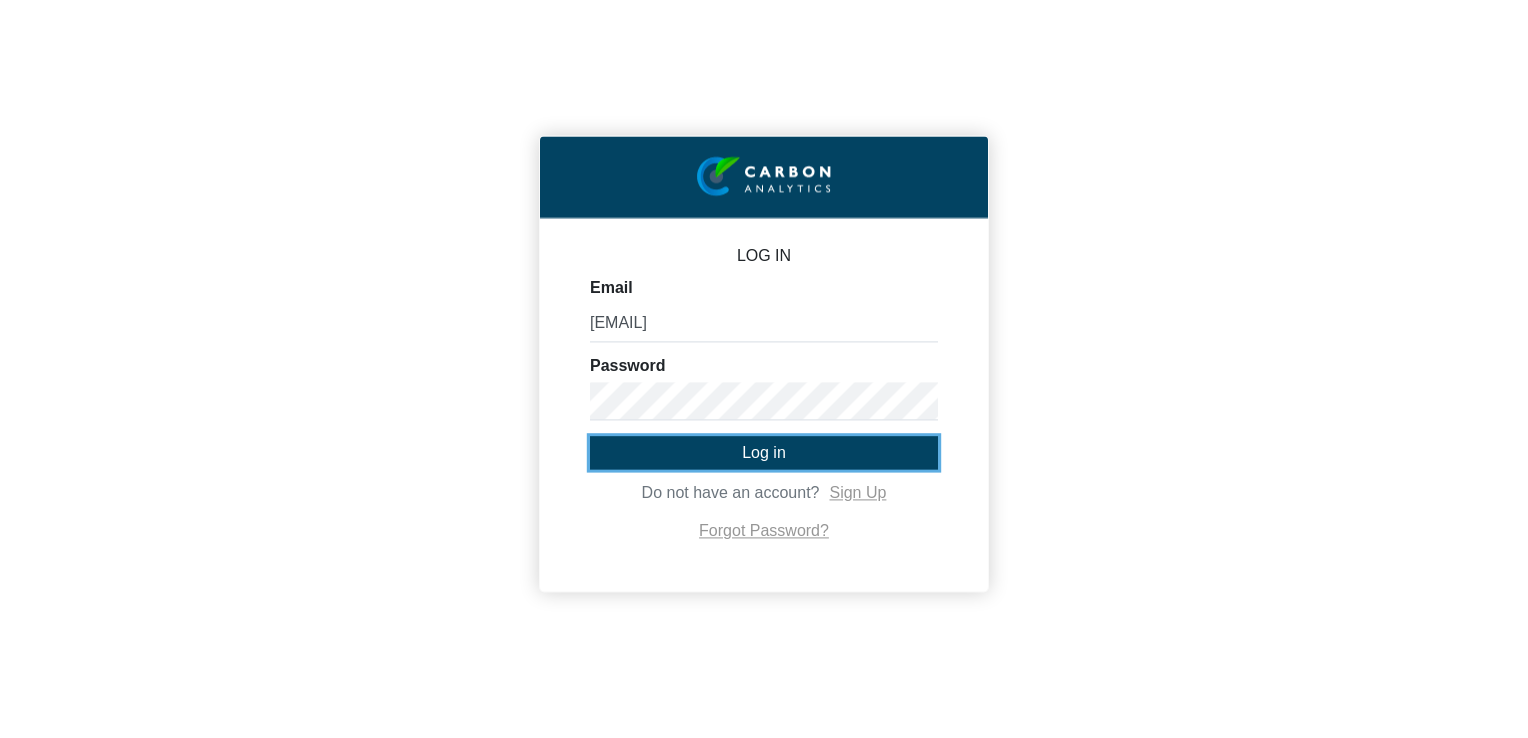 click on "Log in" 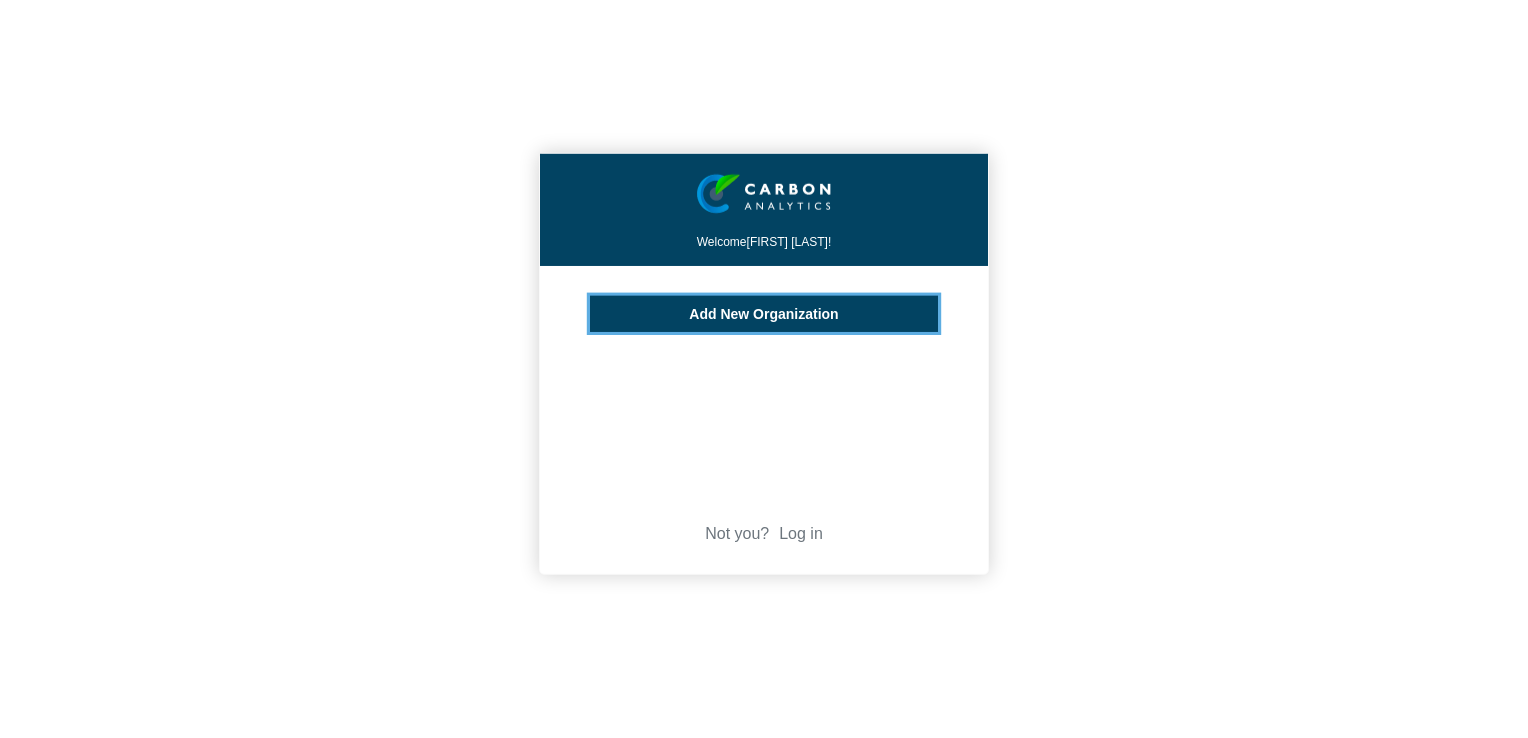 click on "Add New Organization" 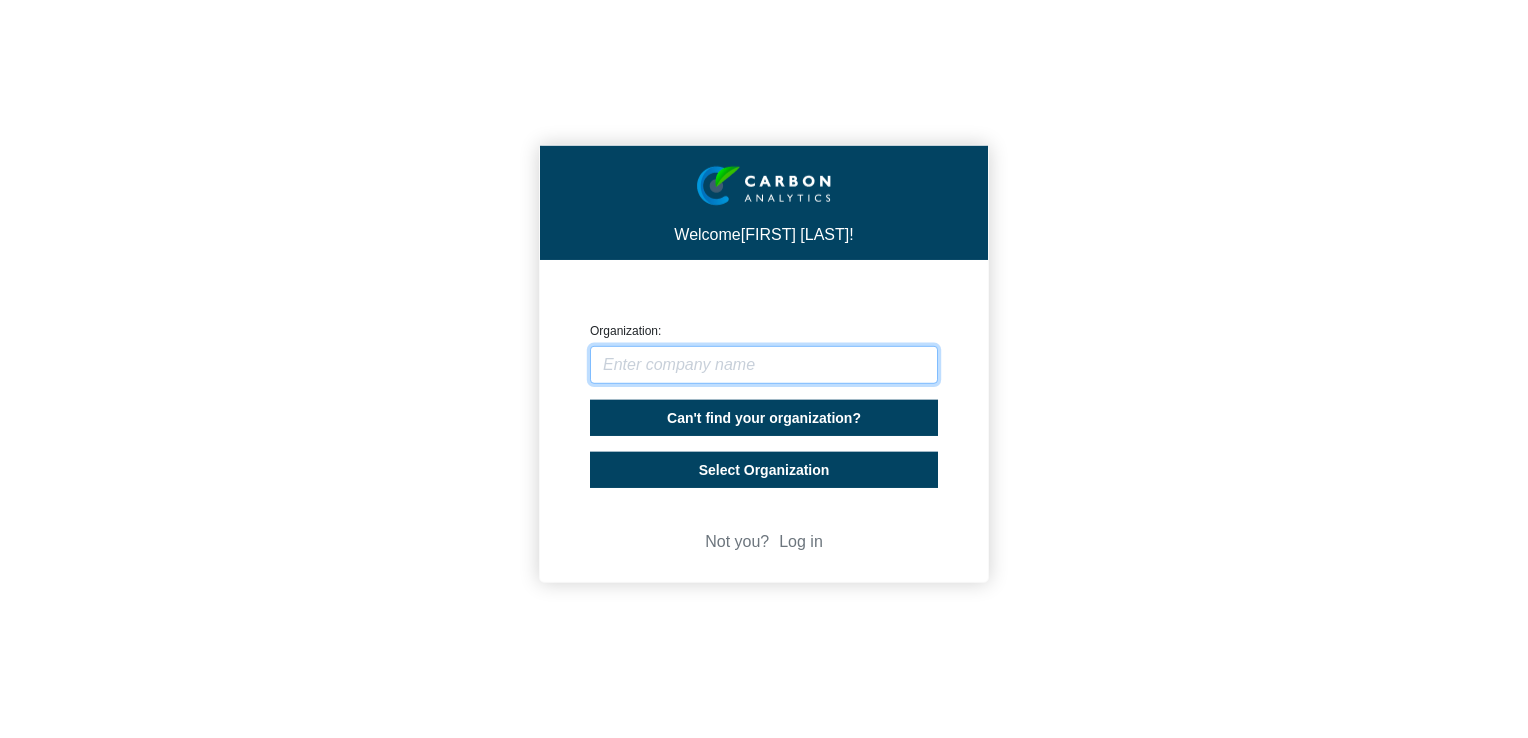 click at bounding box center (764, 365) 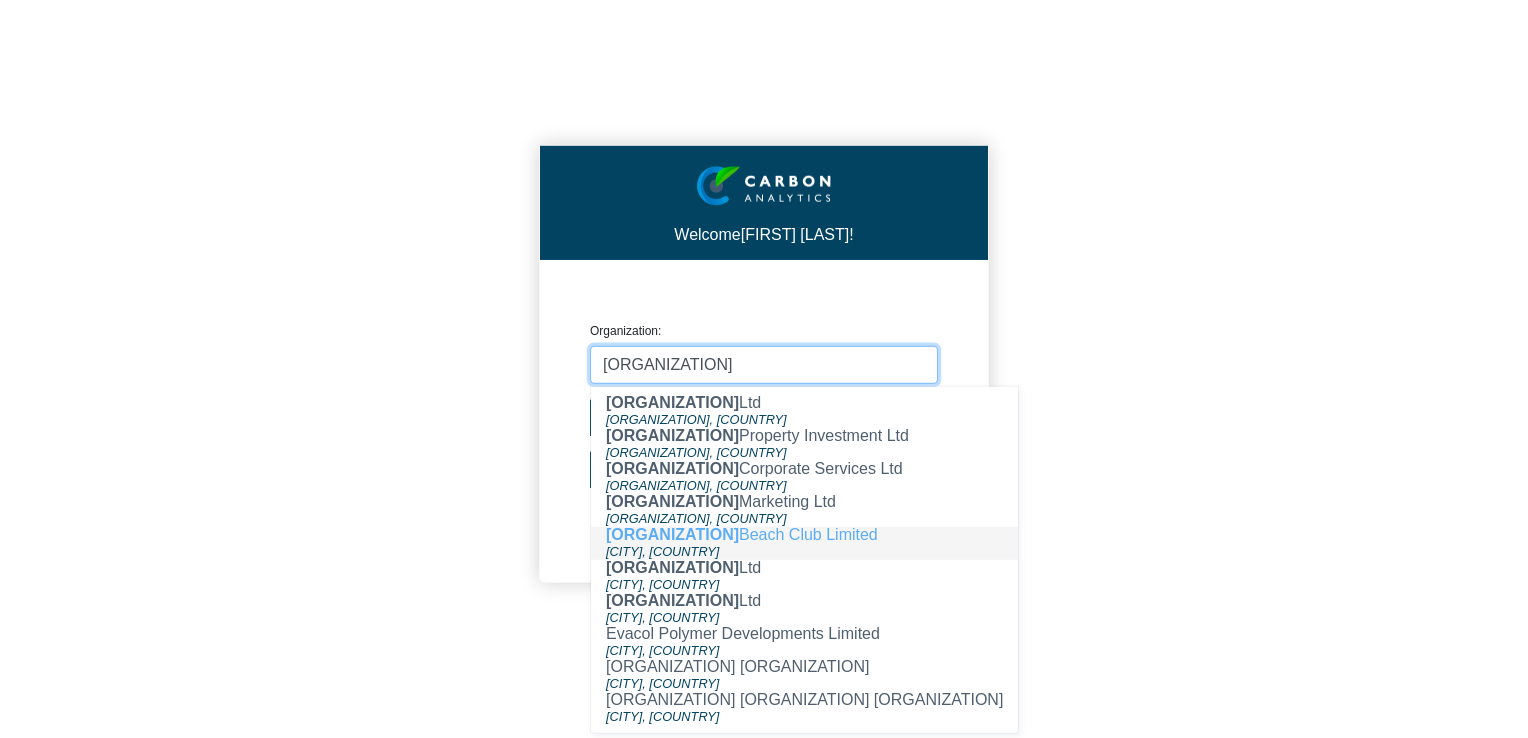 click on "[CITY], [COUNTRY]" at bounding box center (804, 551) 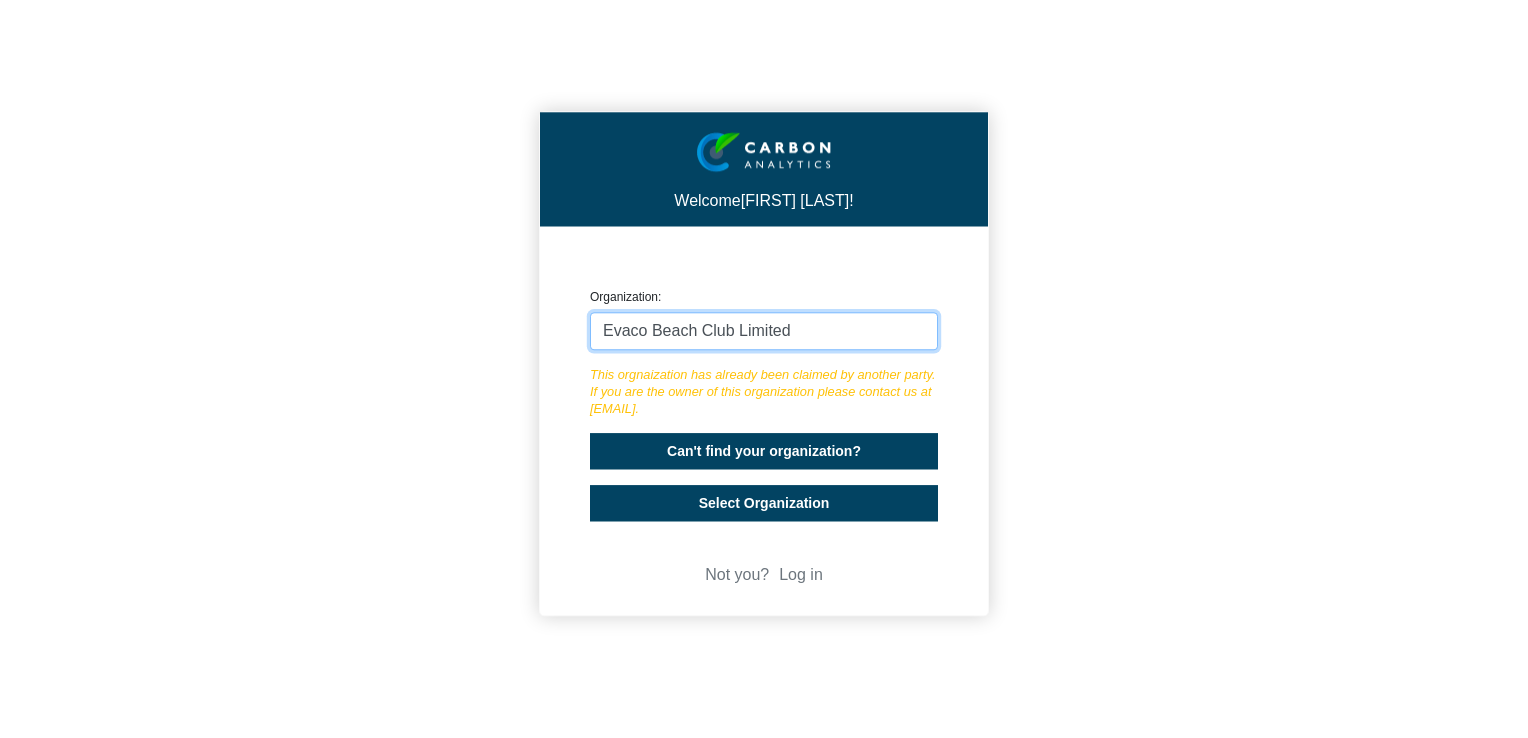 type on "Evaco Beach Club Limited" 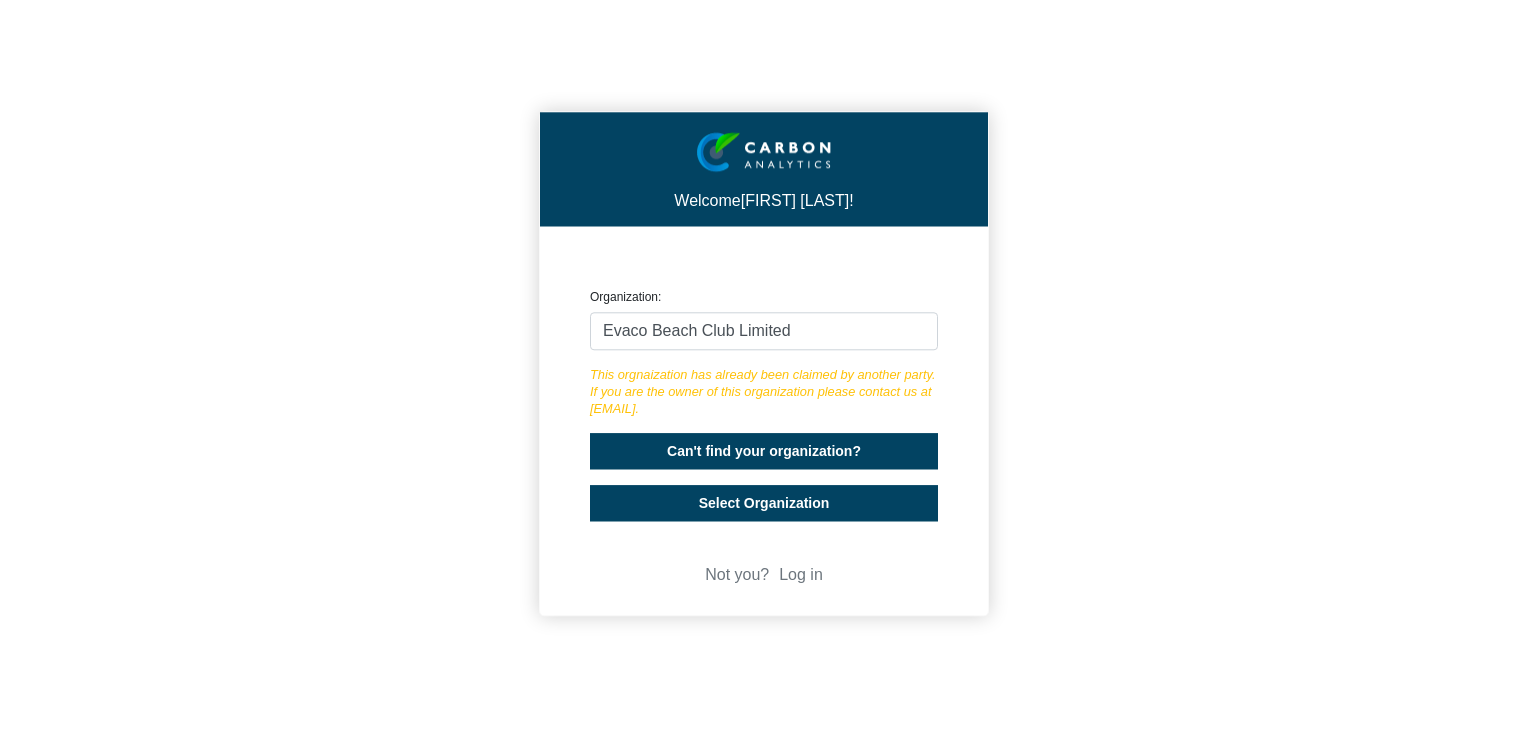 click on "Welcome  [FIRST] [LAST]! CREATE ORGANIZATION Organization: [ORGANIZATION] [ORGANIZATION] This orgnaization has already been claimed by another party. If you are the owner of this organization please contact us at [EMAIL]. Can't find your organization? Select Organization Not you? Log in" 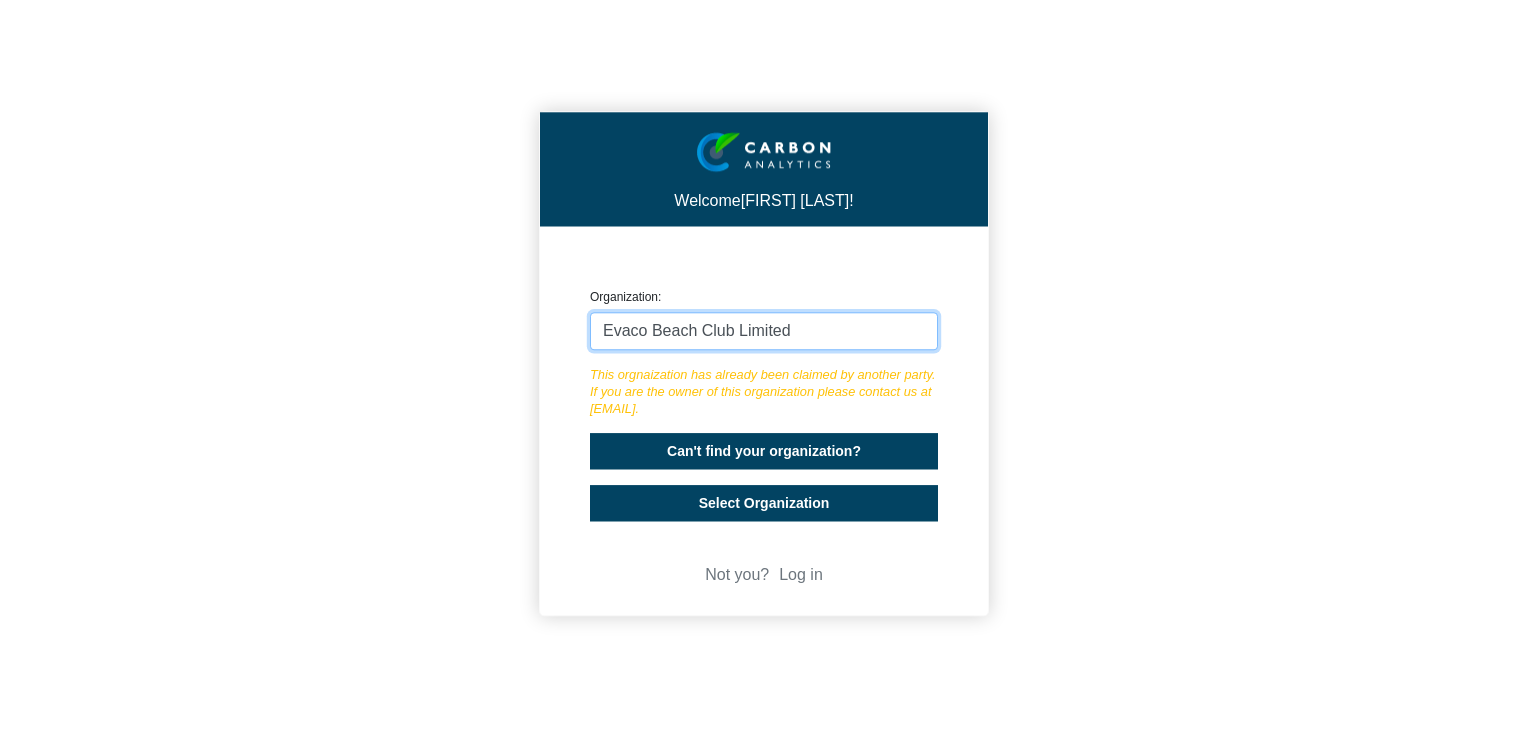 drag, startPoint x: 750, startPoint y: 416, endPoint x: 565, endPoint y: 312, distance: 212.22865 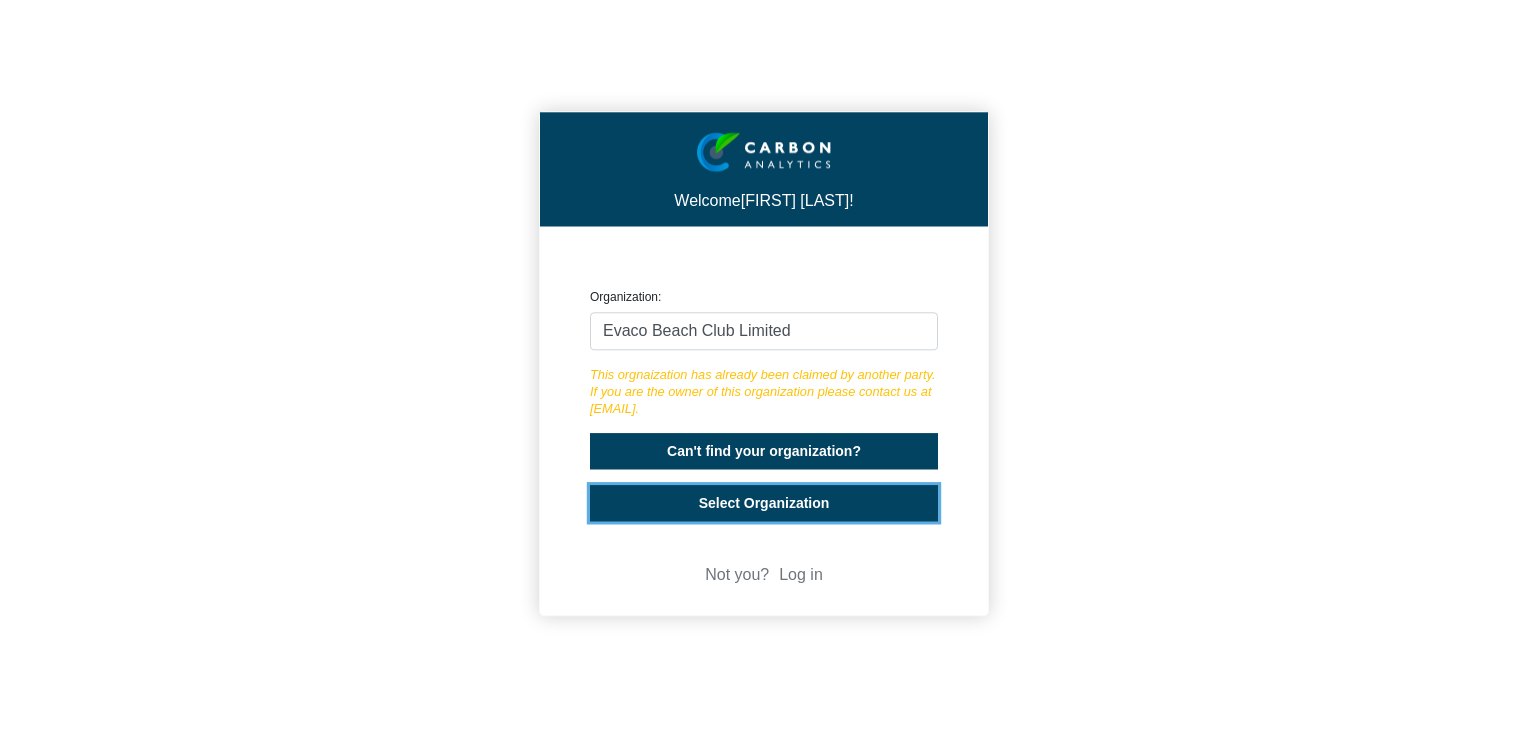 click on "Select Organization" at bounding box center [764, 504] 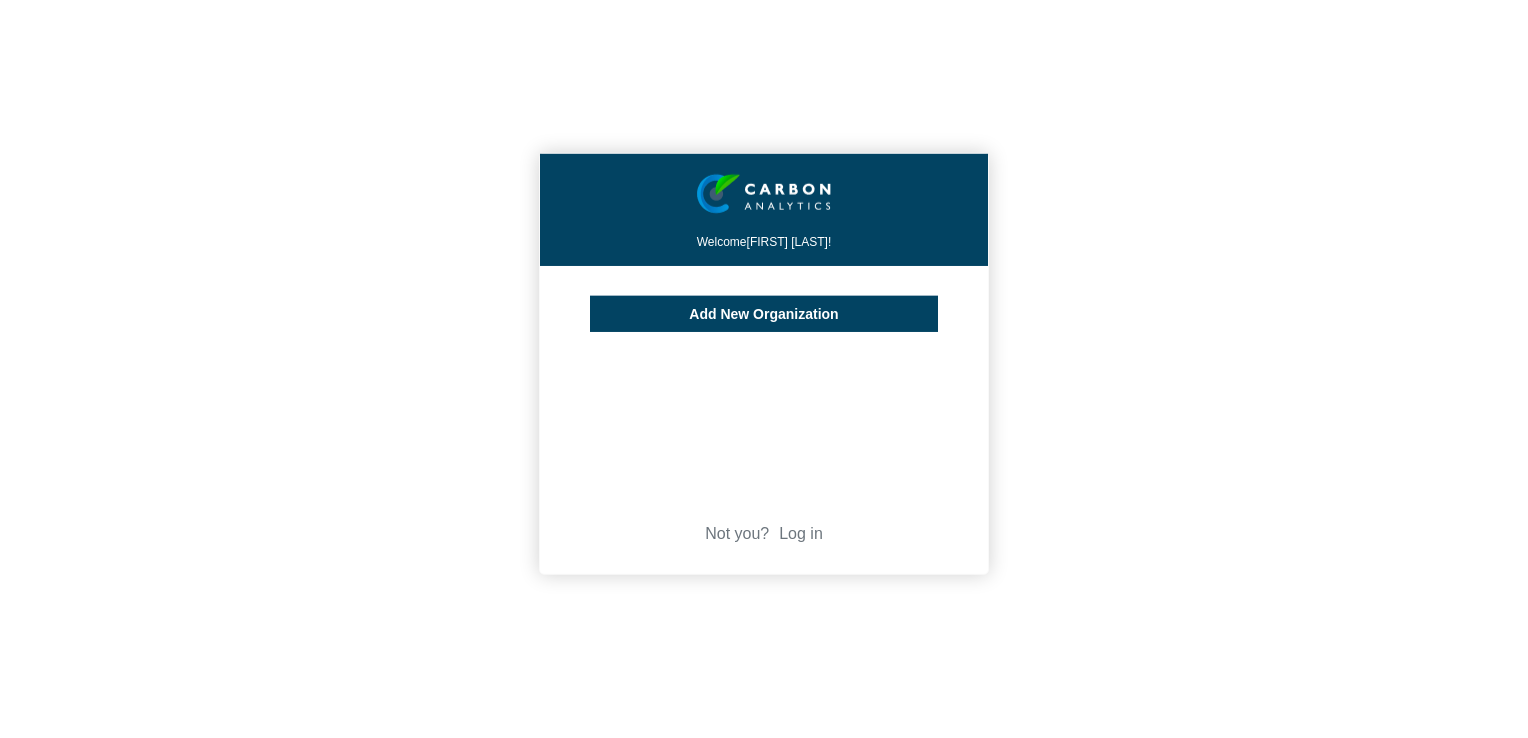 click on "Add New Organization" 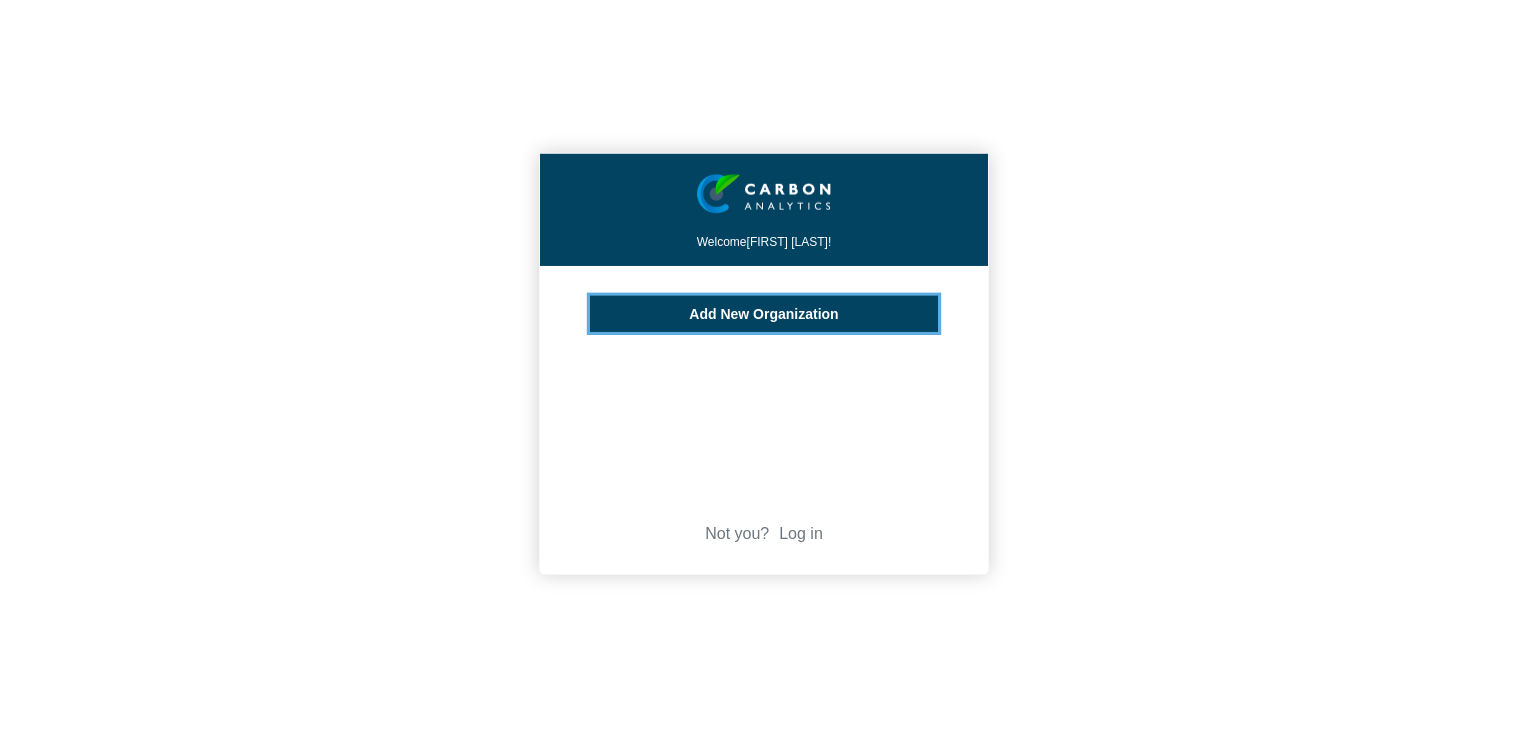 click on "Add New Organization" 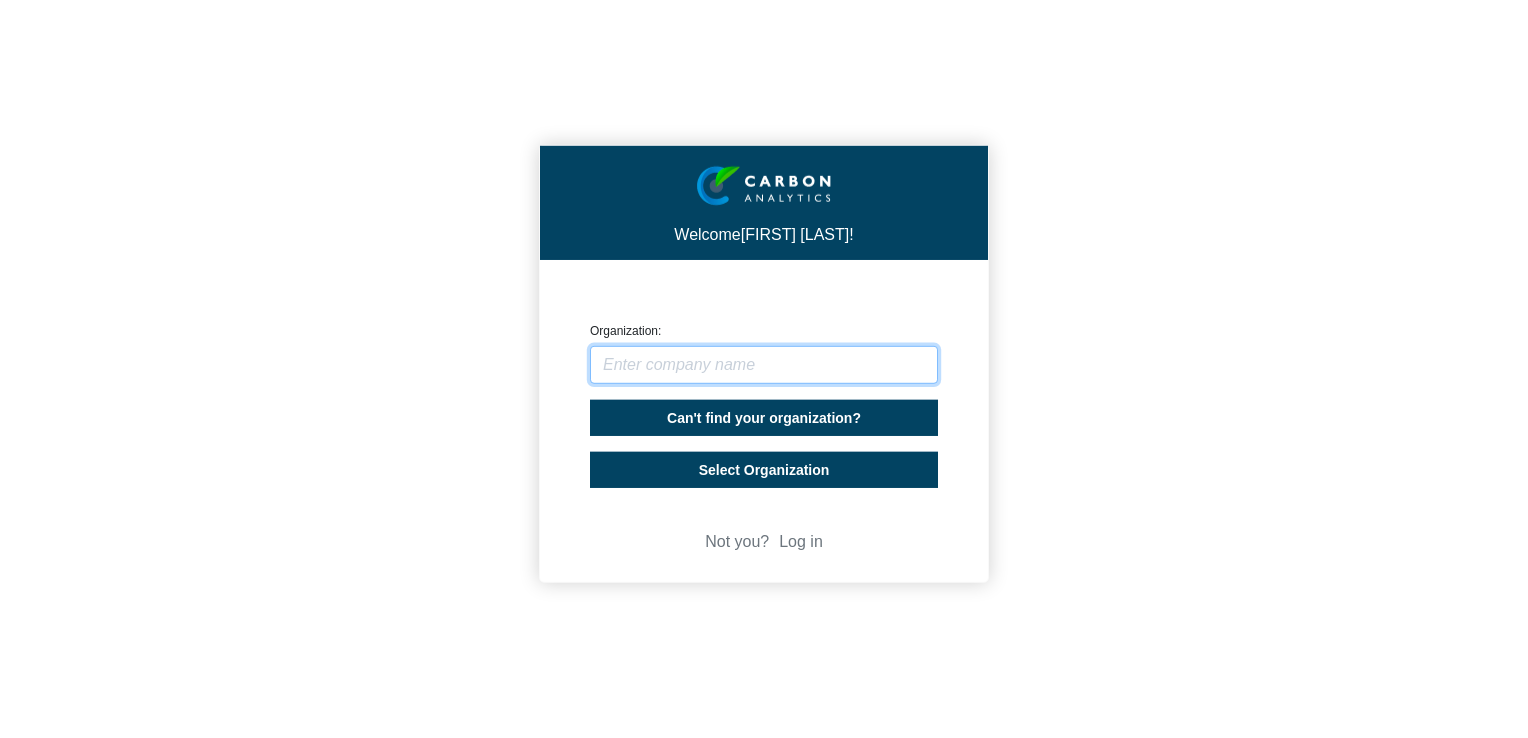 click at bounding box center [764, 365] 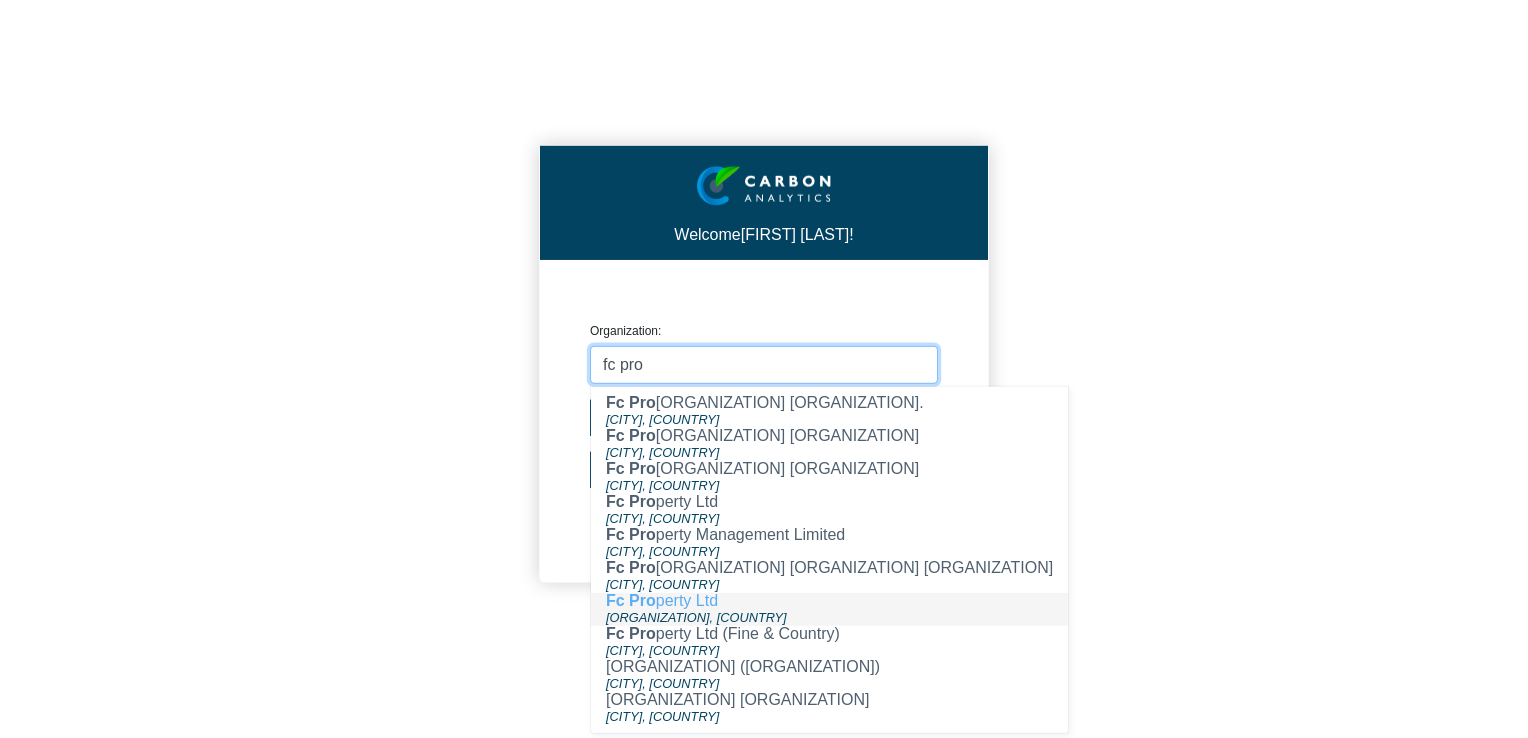 click on "[ORGANIZATION] [ORGANIZATION] [ORGANIZATION], [COUNTRY]" at bounding box center (829, 609) 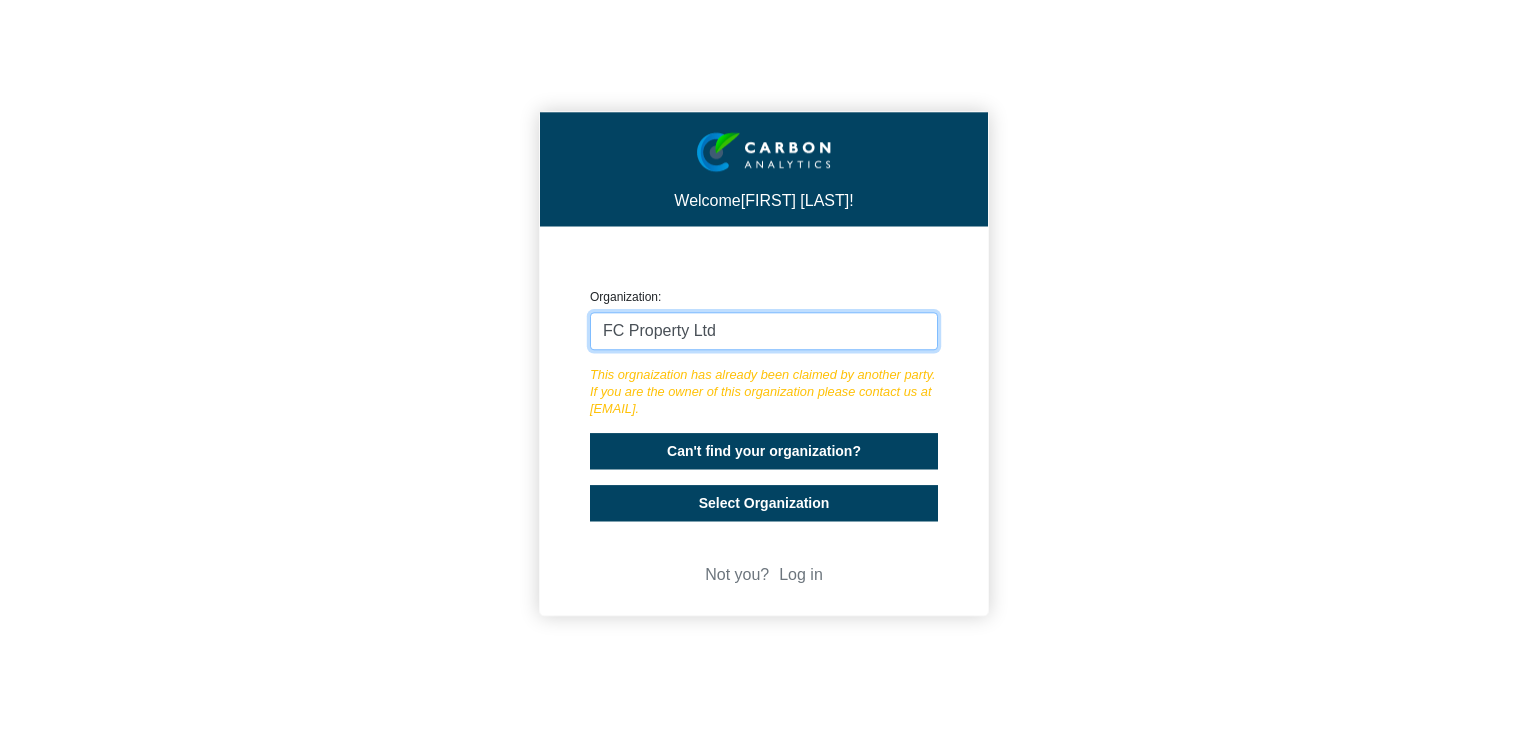 drag, startPoint x: 734, startPoint y: 324, endPoint x: 566, endPoint y: 329, distance: 168.07439 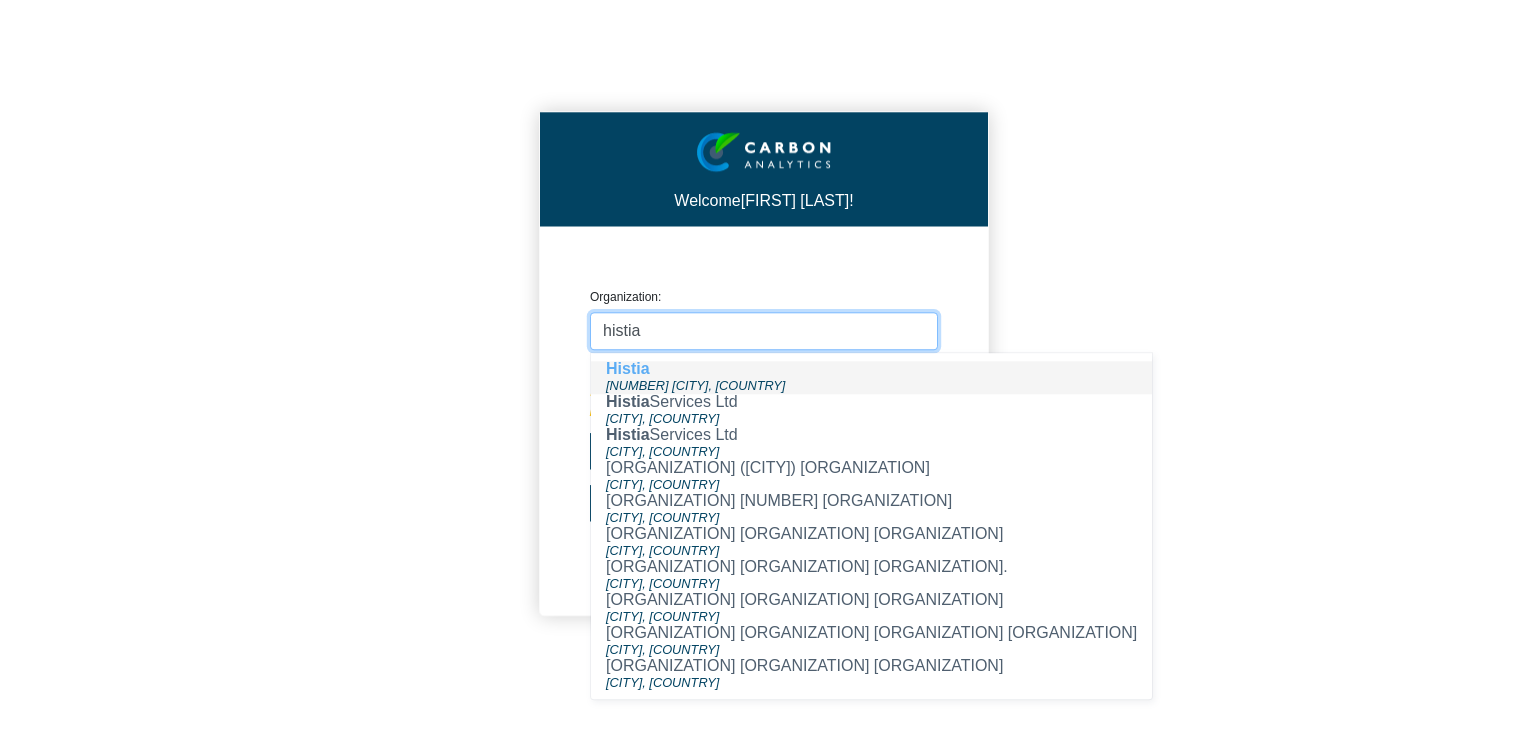 click on "[NUMBER] [CITY], [COUNTRY]" at bounding box center (695, 385) 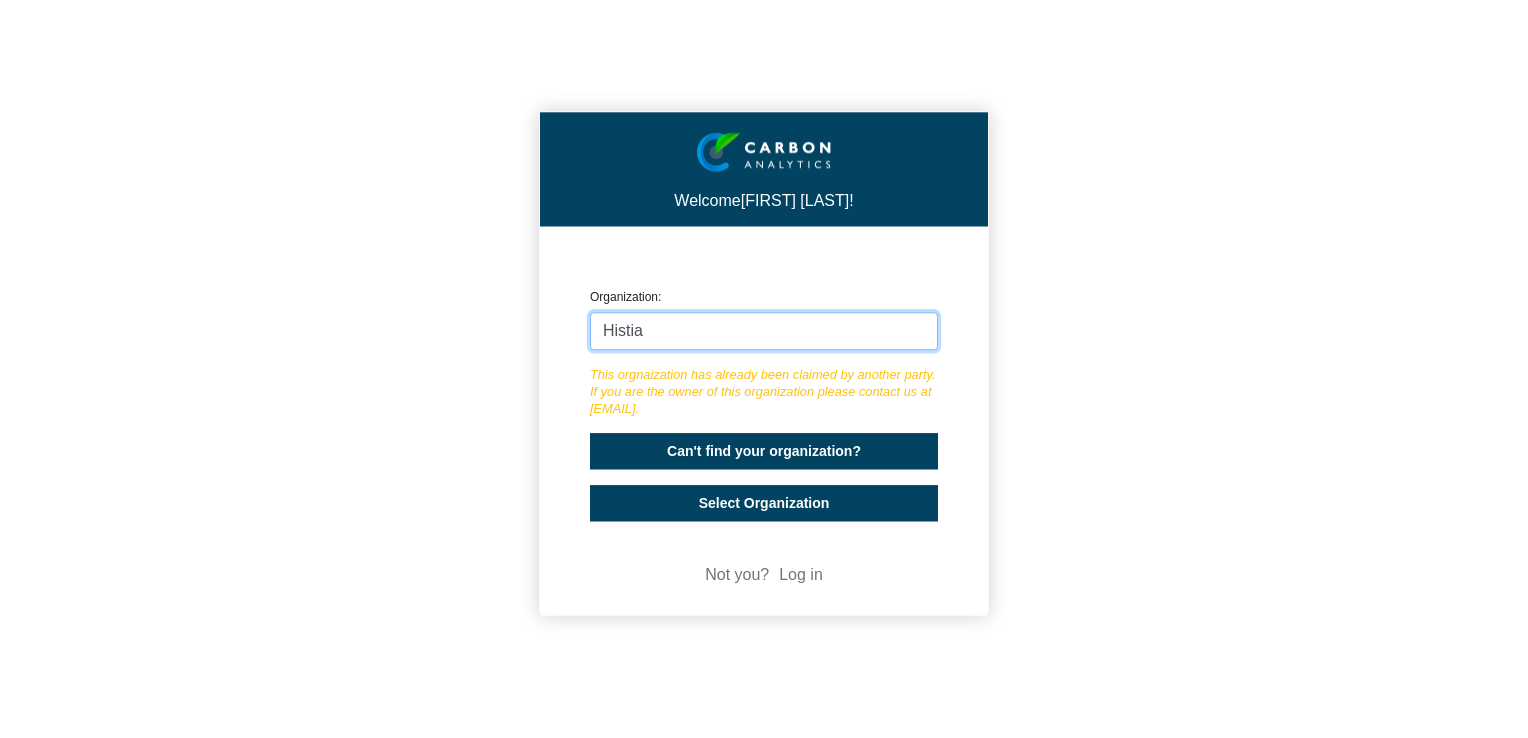 drag, startPoint x: 688, startPoint y: 337, endPoint x: 516, endPoint y: 330, distance: 172.14238 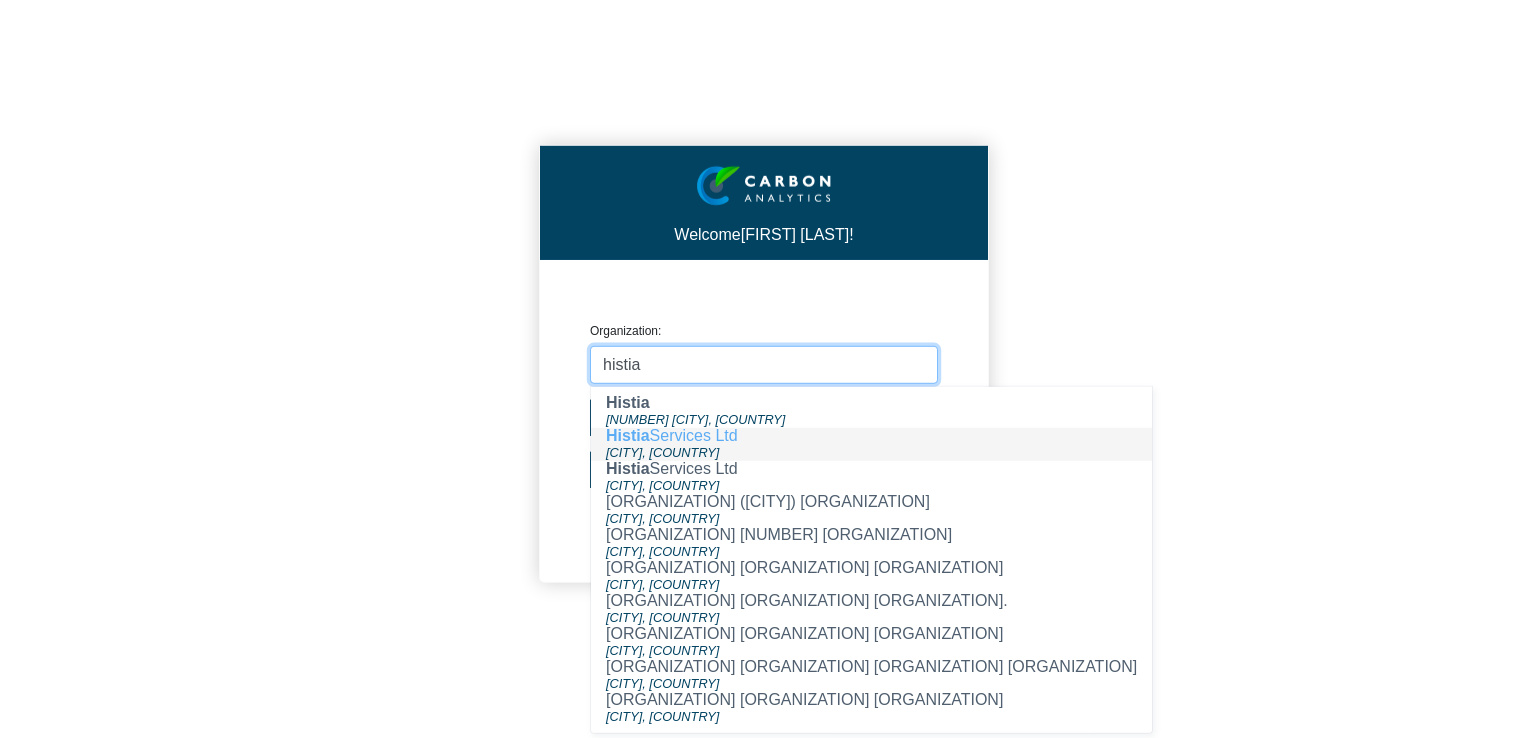 click on "[CITY], [COUNTRY]" at bounding box center [662, 452] 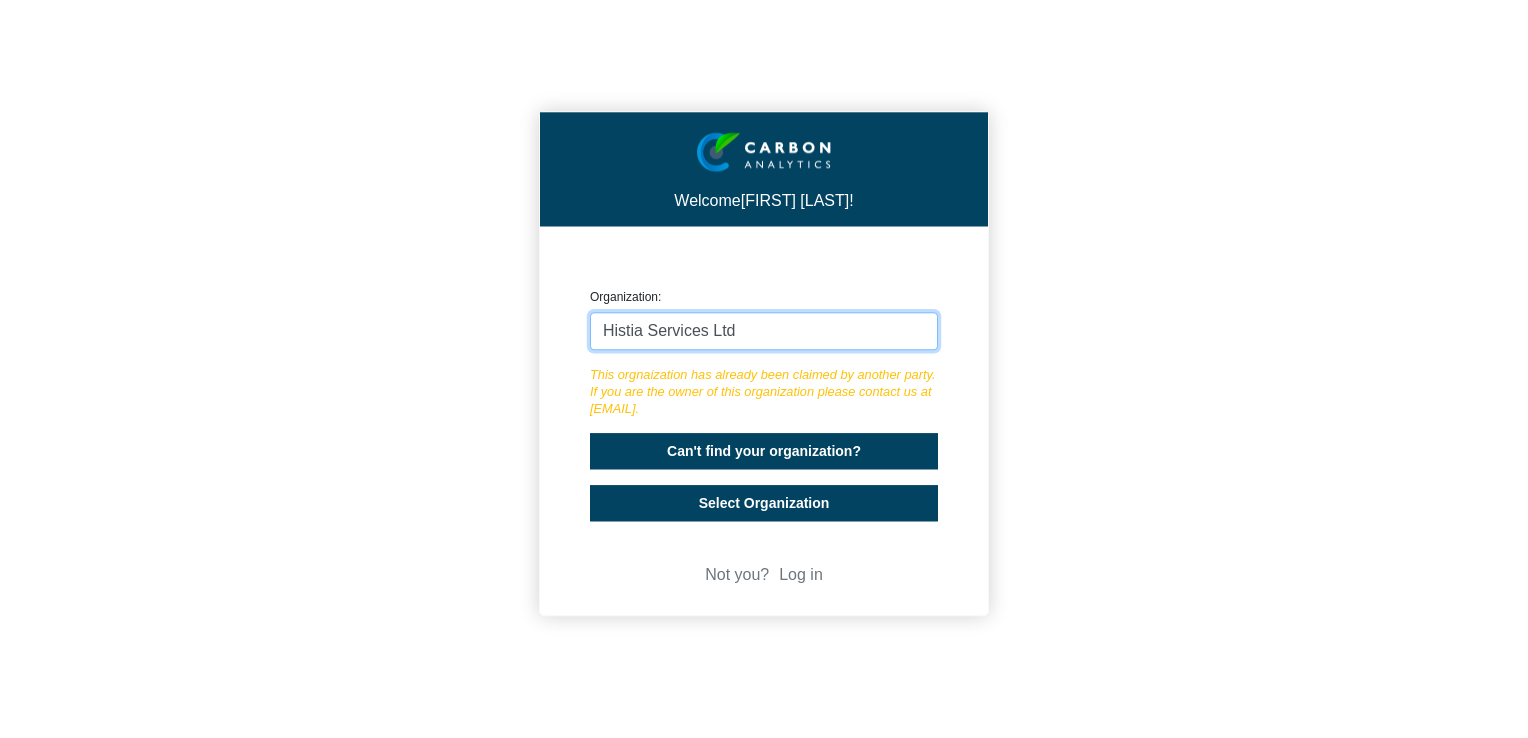 drag, startPoint x: 758, startPoint y: 344, endPoint x: 578, endPoint y: 332, distance: 180.39955 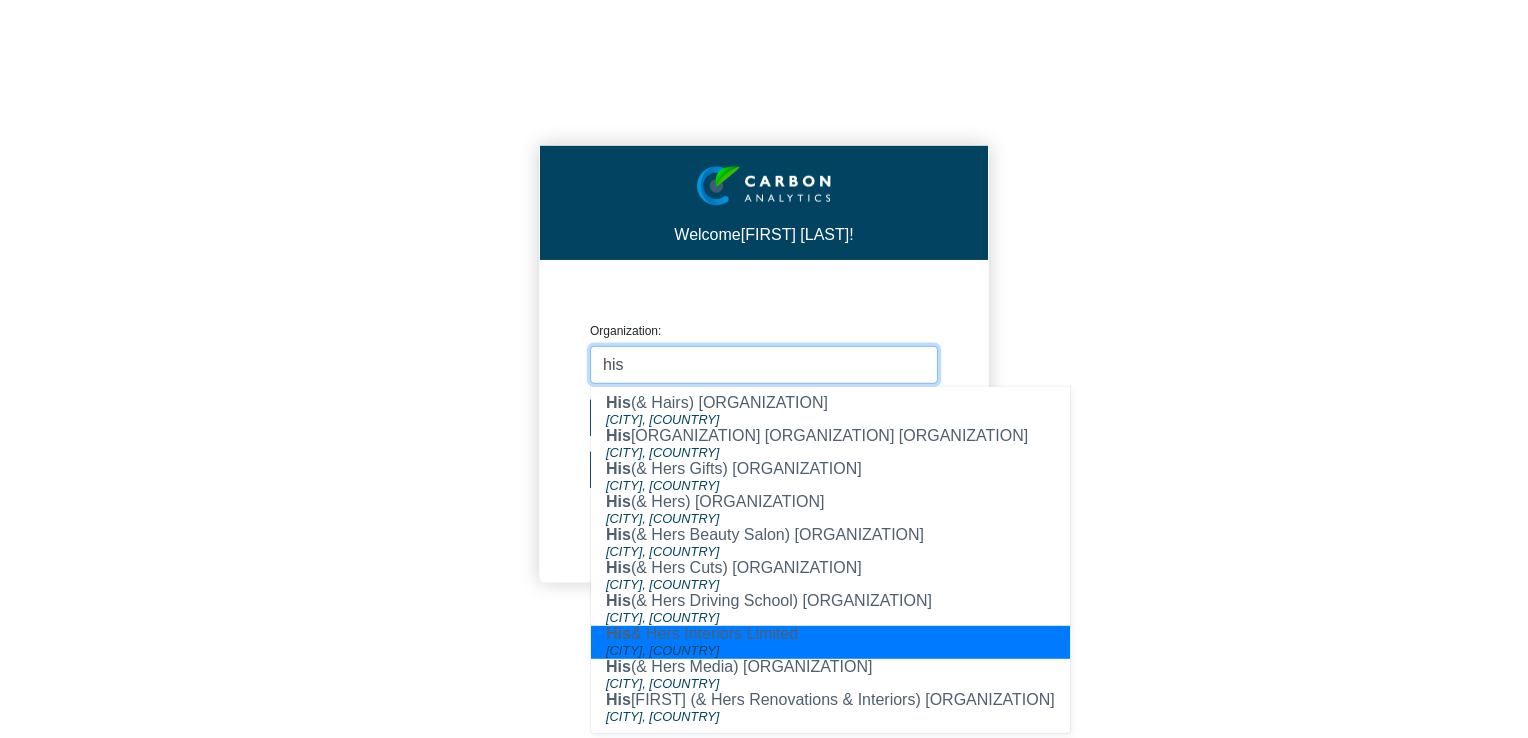 type on "his" 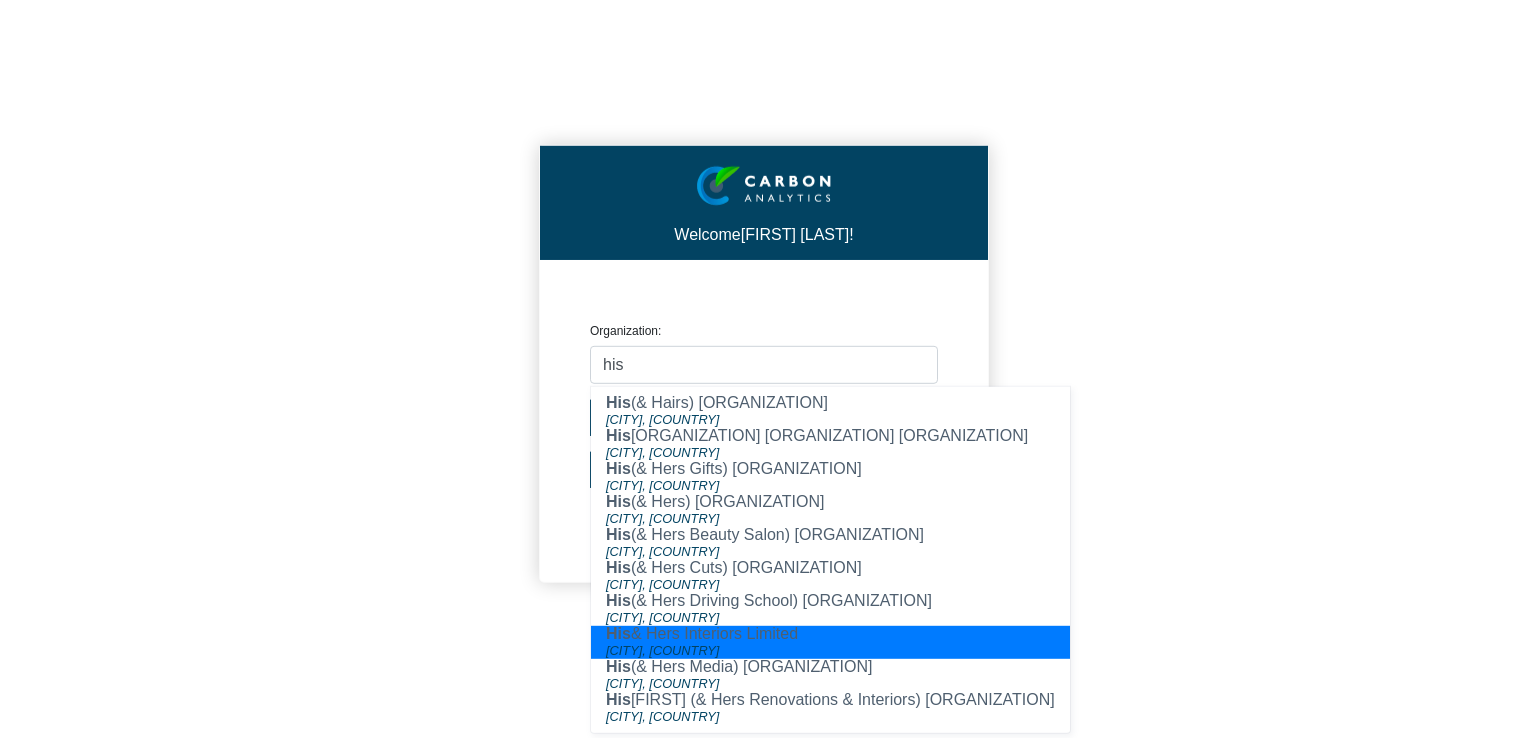 click on "Welcome  [FIRST] [LAST]! CREATE ORGANIZATION Organization: [ORGANIZATION] [ORGANIZATION] [CITY], [COUNTRY] [ORGANIZATION] [CITY], [COUNTRY] [ORGANIZATION] [CITY], [COUNTRY] [ORGANIZATION] [CITY], [COUNTRY] [ORGANIZATION] [CITY], [COUNTRY] [ORGANIZATION] [CITY], [COUNTRY] [ORGANIZATION] [CITY], [COUNTRY] [ORGANIZATION] [CITY], [COUNTRY] Can't find your organization? Select Organization Not you? Log in" 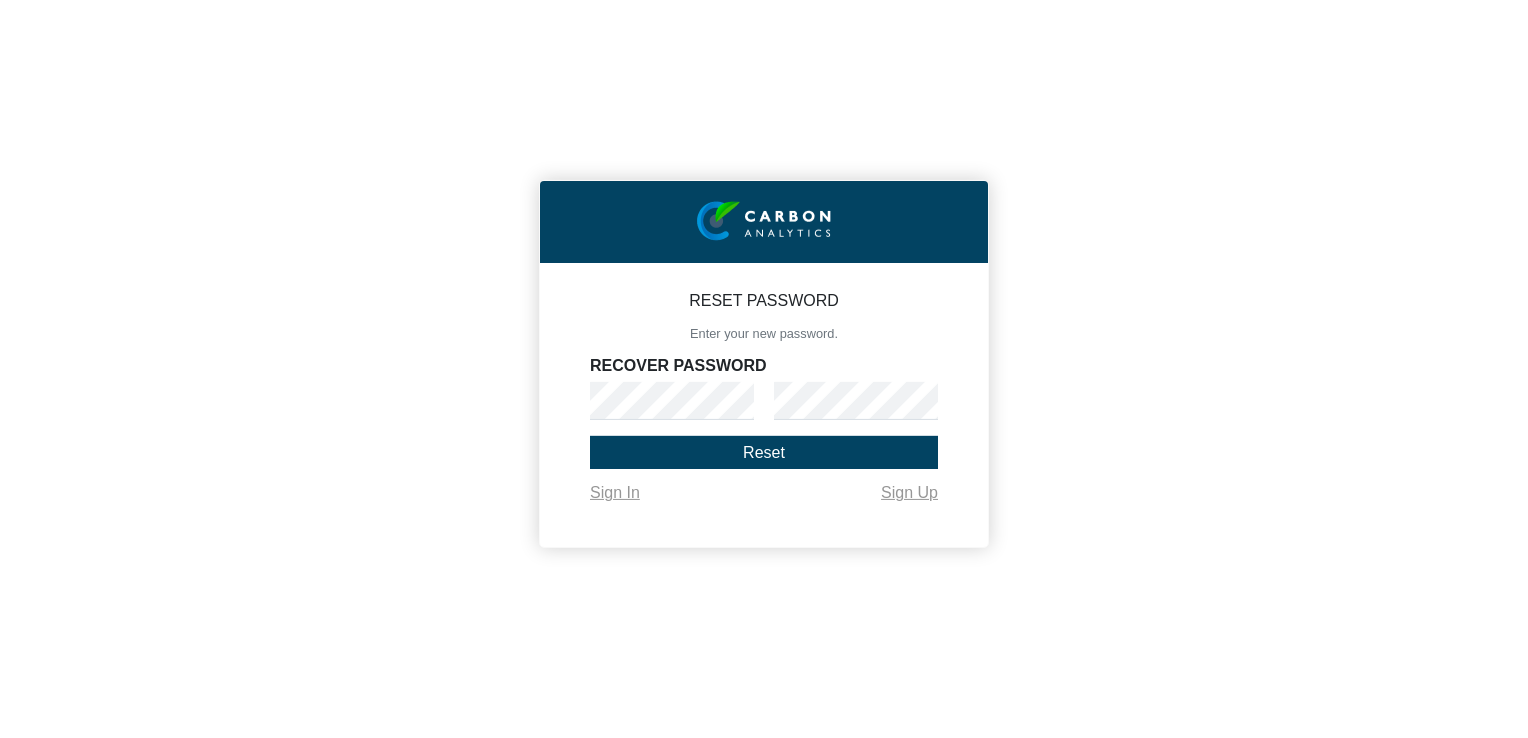 scroll, scrollTop: 0, scrollLeft: 0, axis: both 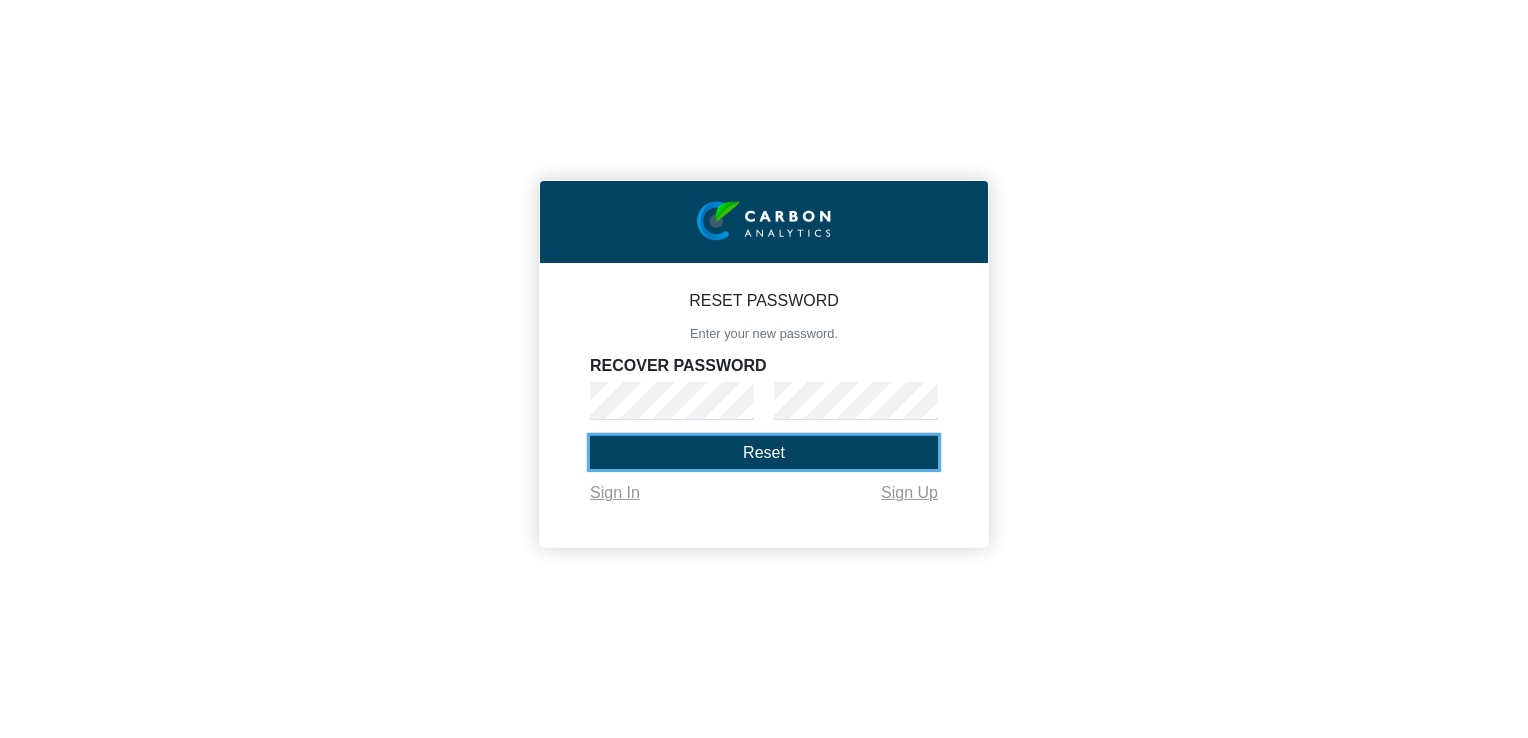 click on "Reset" at bounding box center (764, 452) 